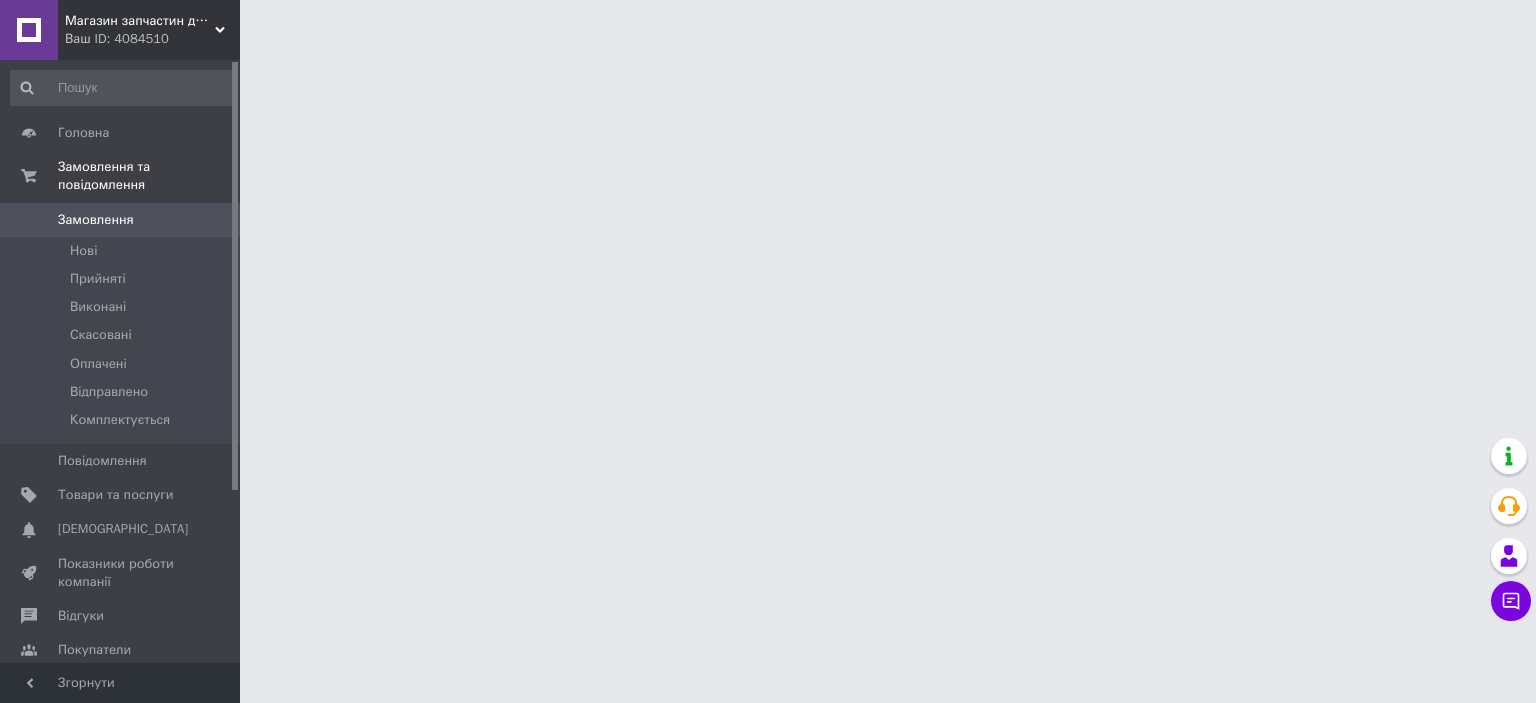scroll, scrollTop: 0, scrollLeft: 0, axis: both 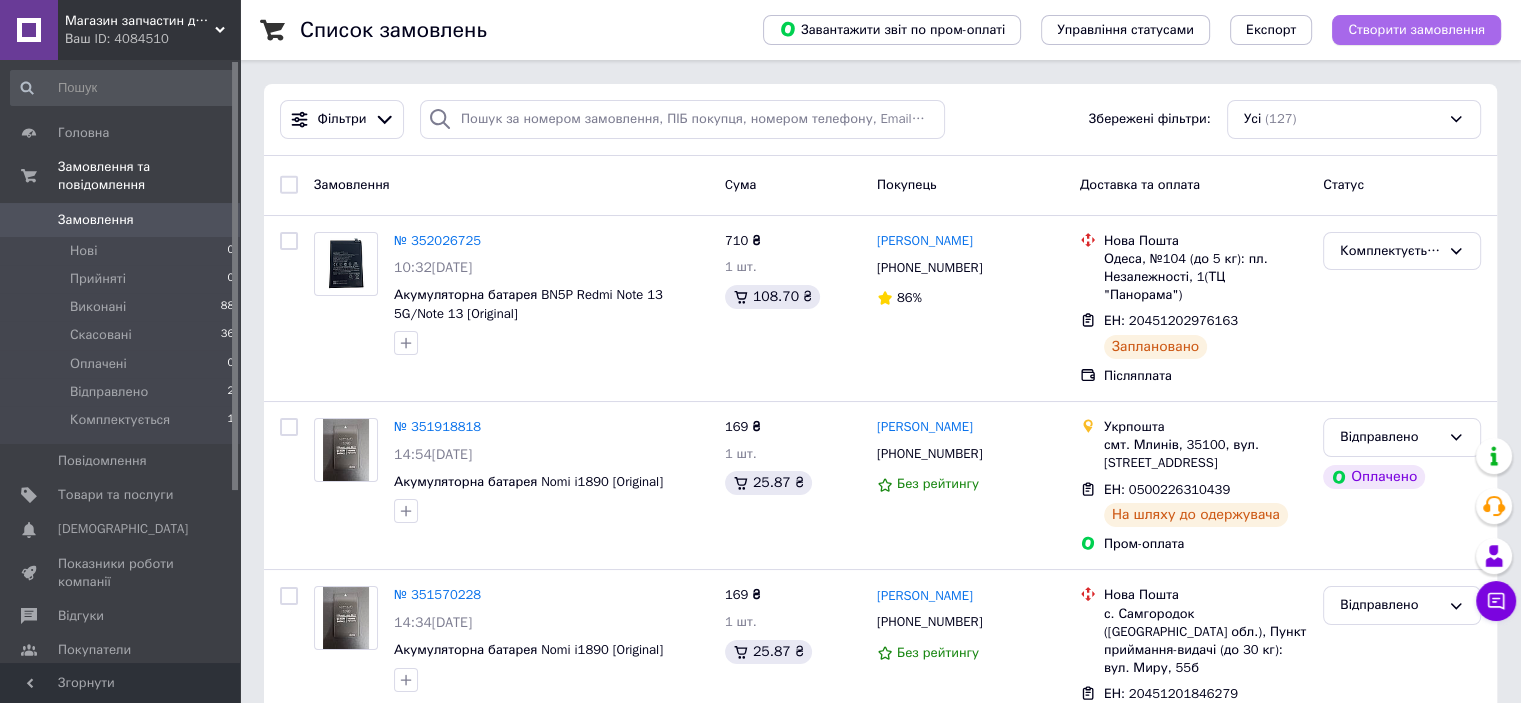 click on "Створити замовлення" at bounding box center (1416, 30) 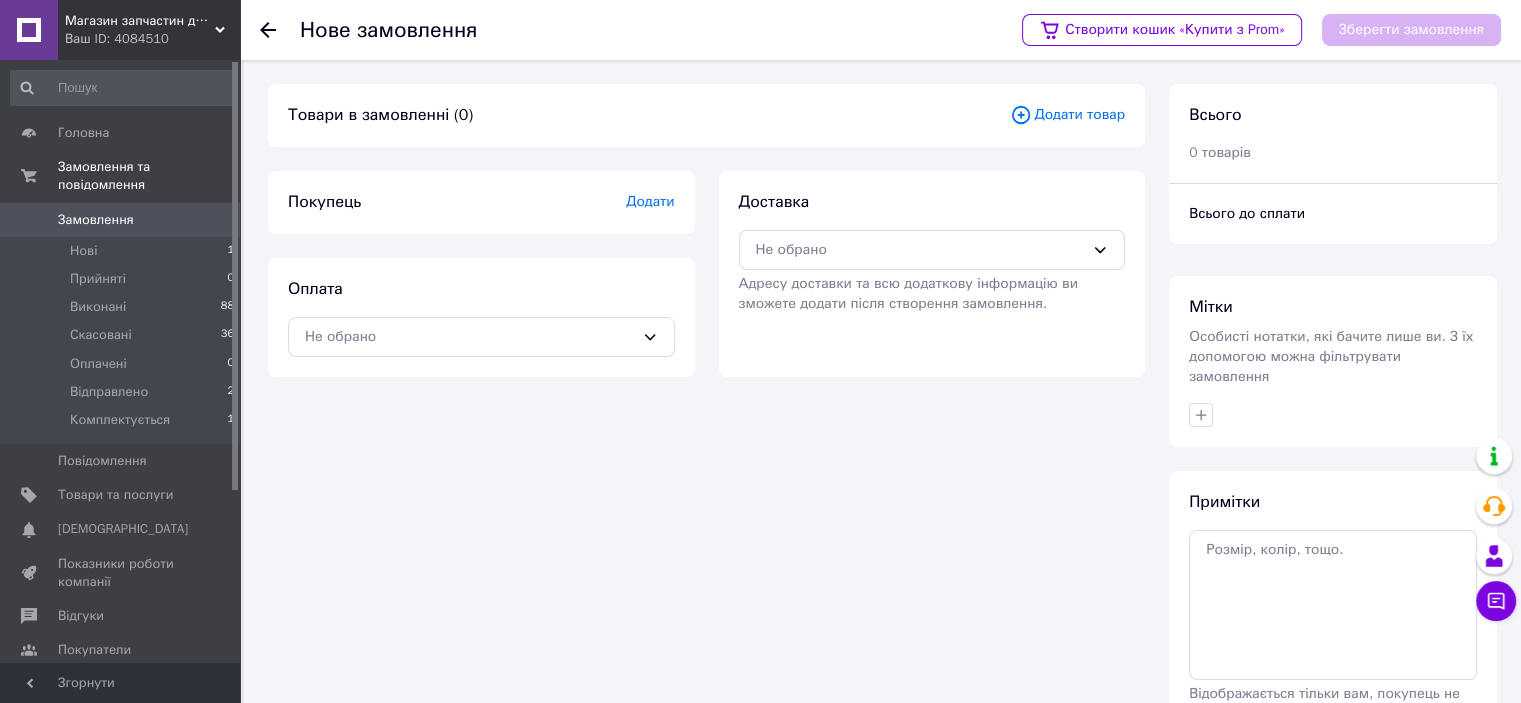 click on "Додати" at bounding box center [650, 201] 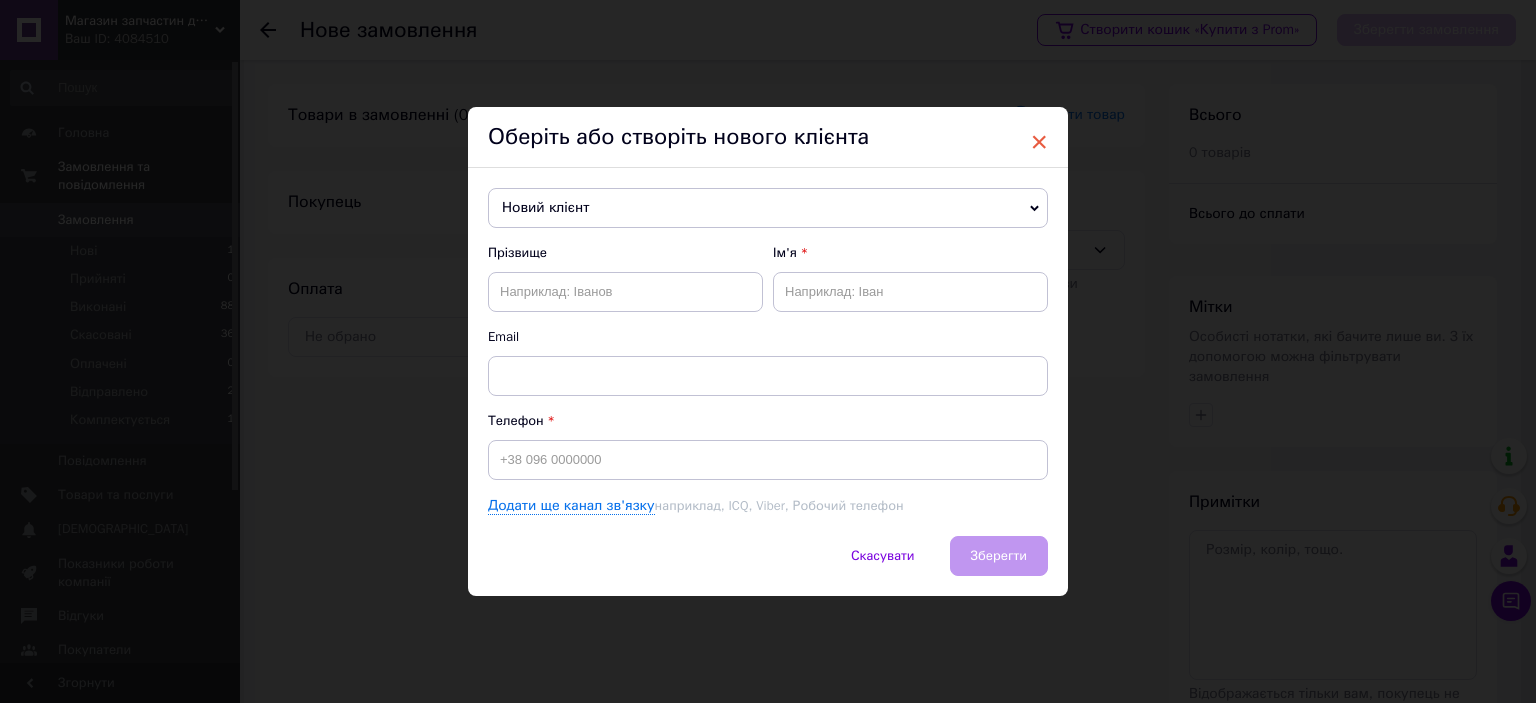 click on "×" at bounding box center (1039, 142) 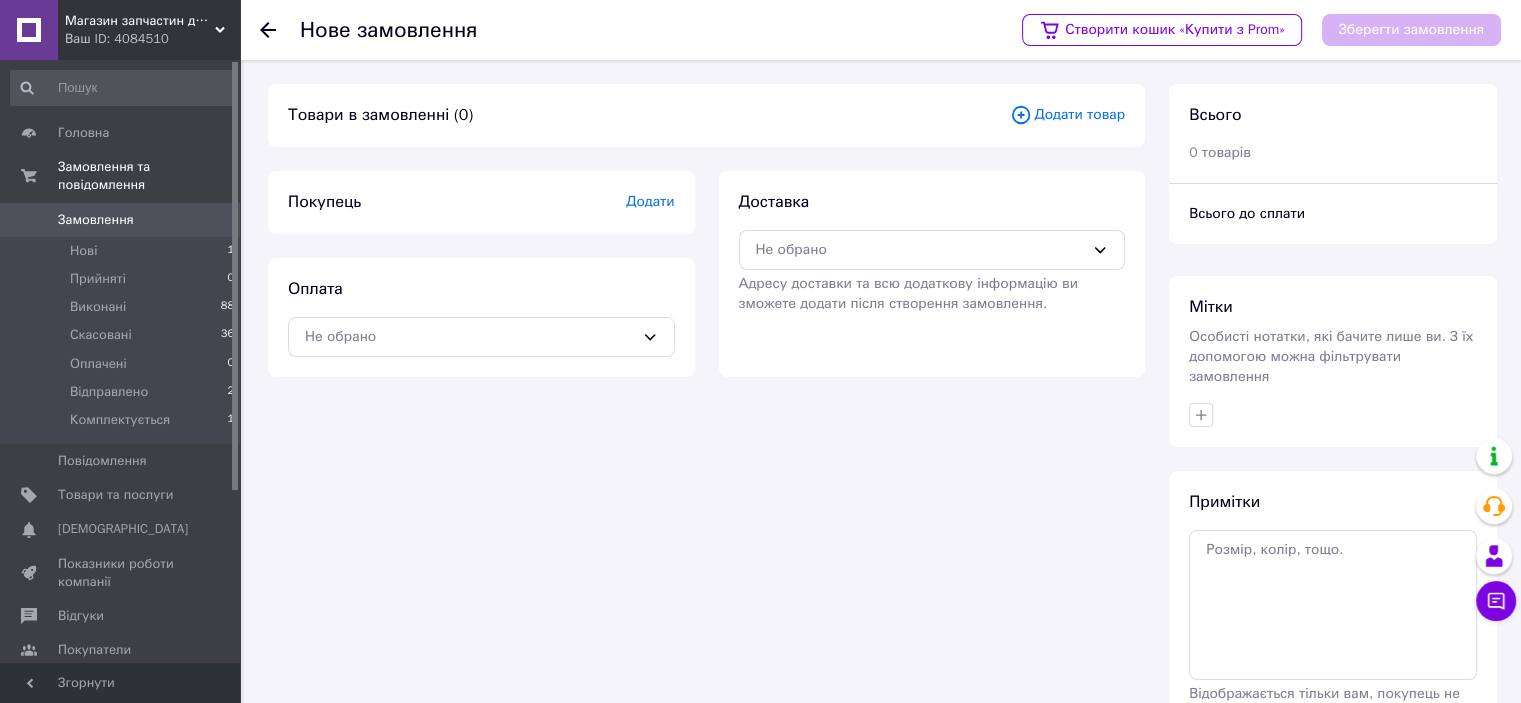 click on "Додати товар" at bounding box center (1067, 115) 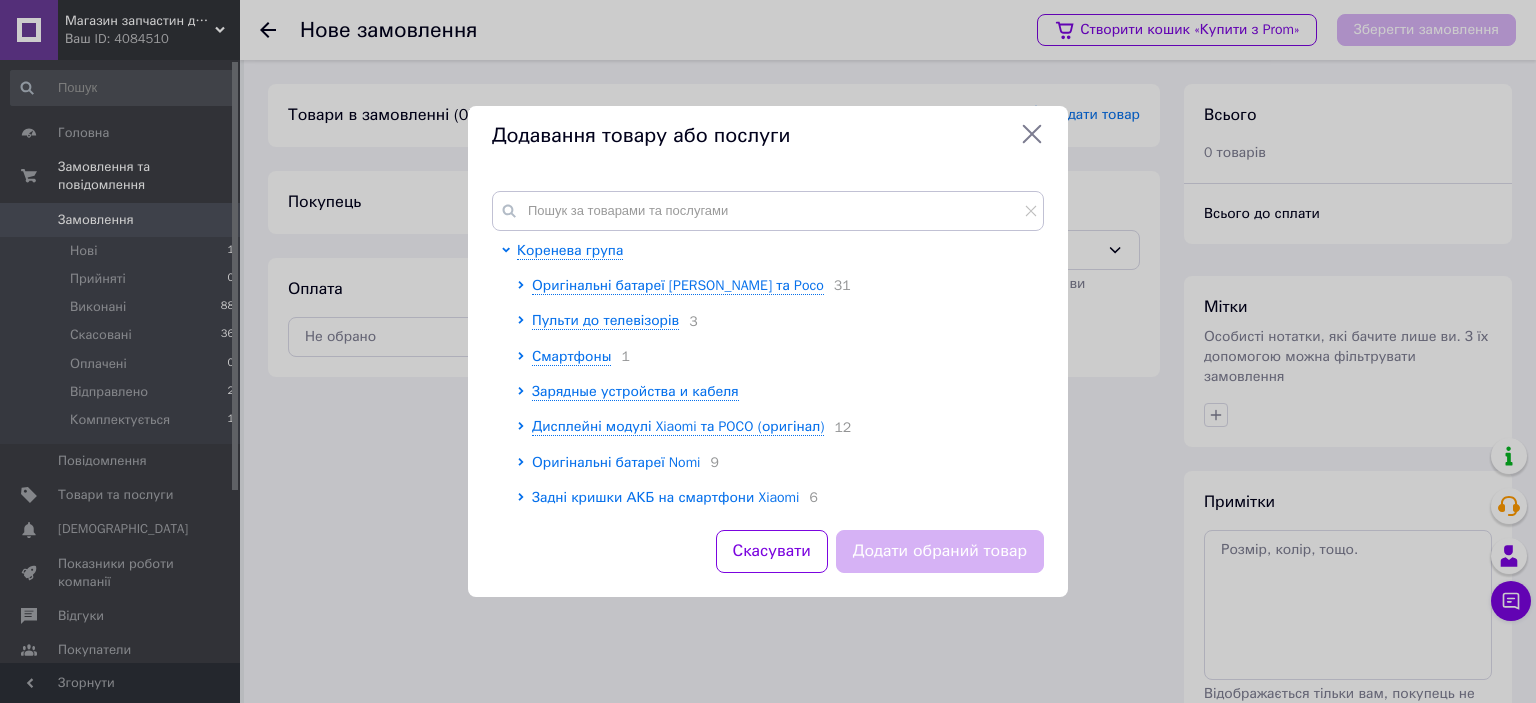 click 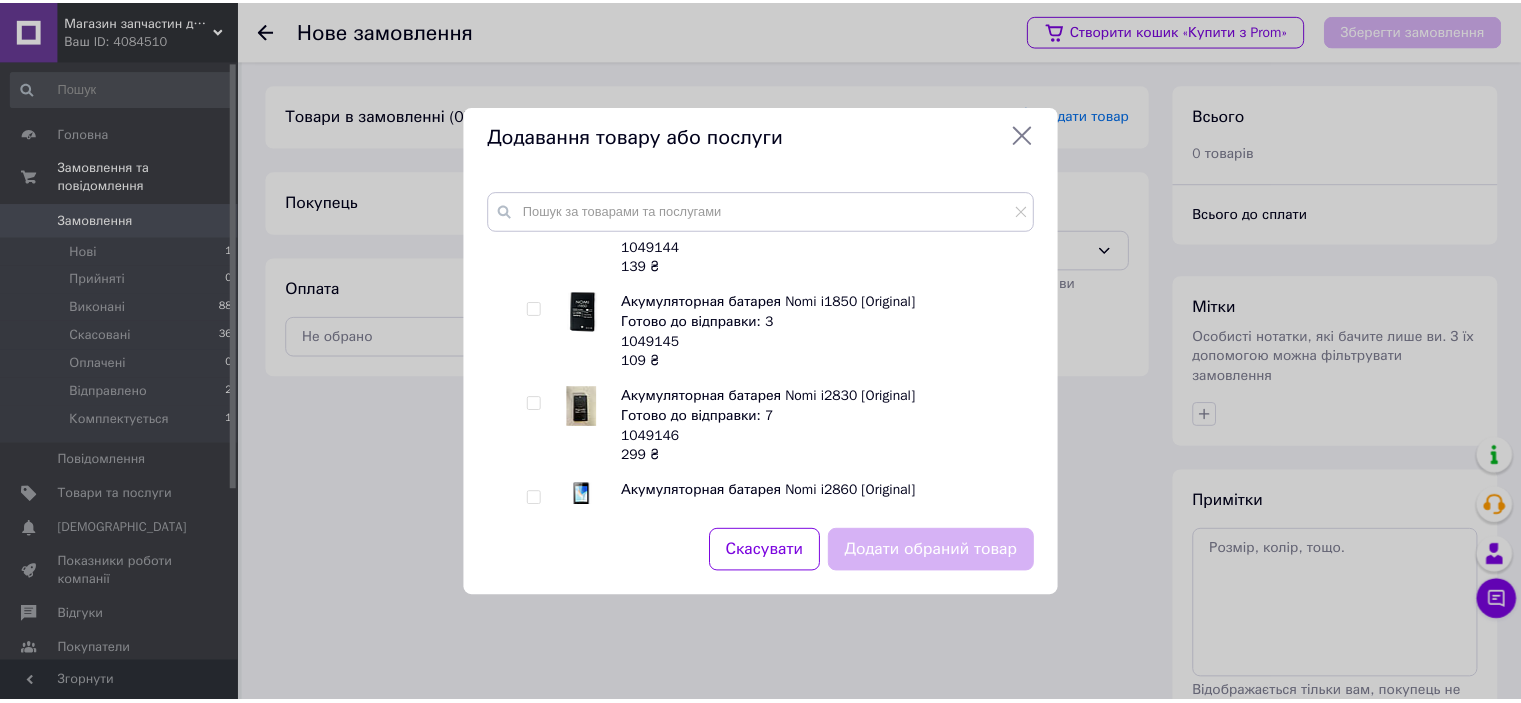 scroll, scrollTop: 700, scrollLeft: 0, axis: vertical 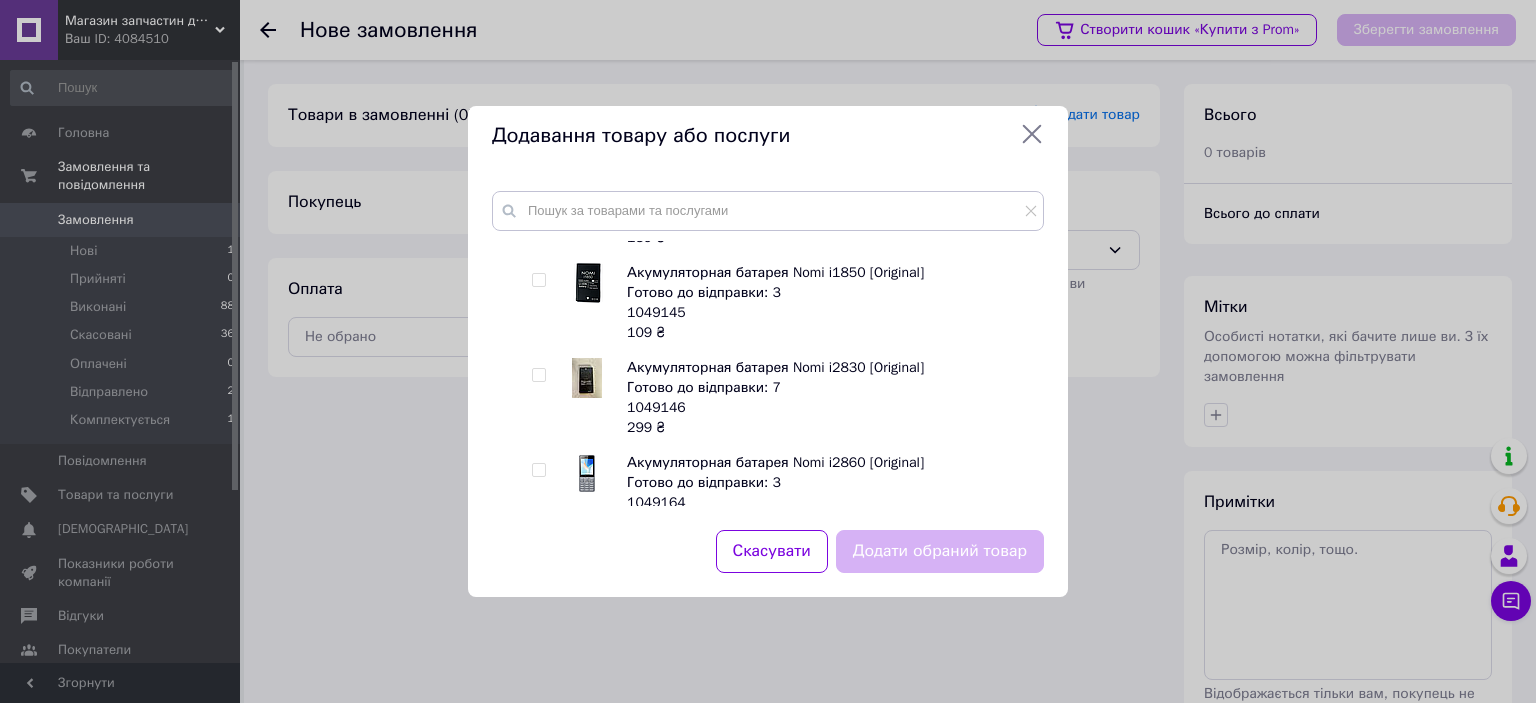 click at bounding box center (538, 375) 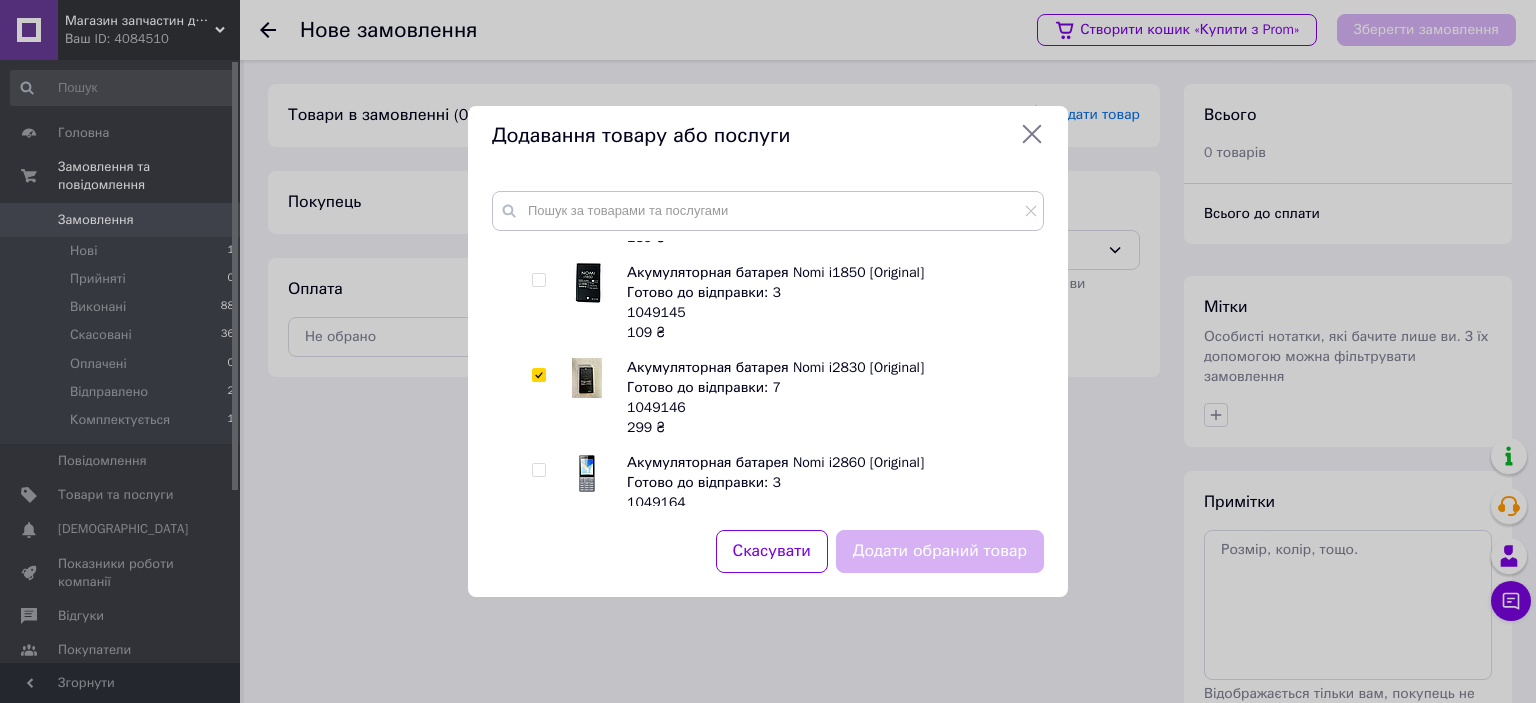 checkbox on "true" 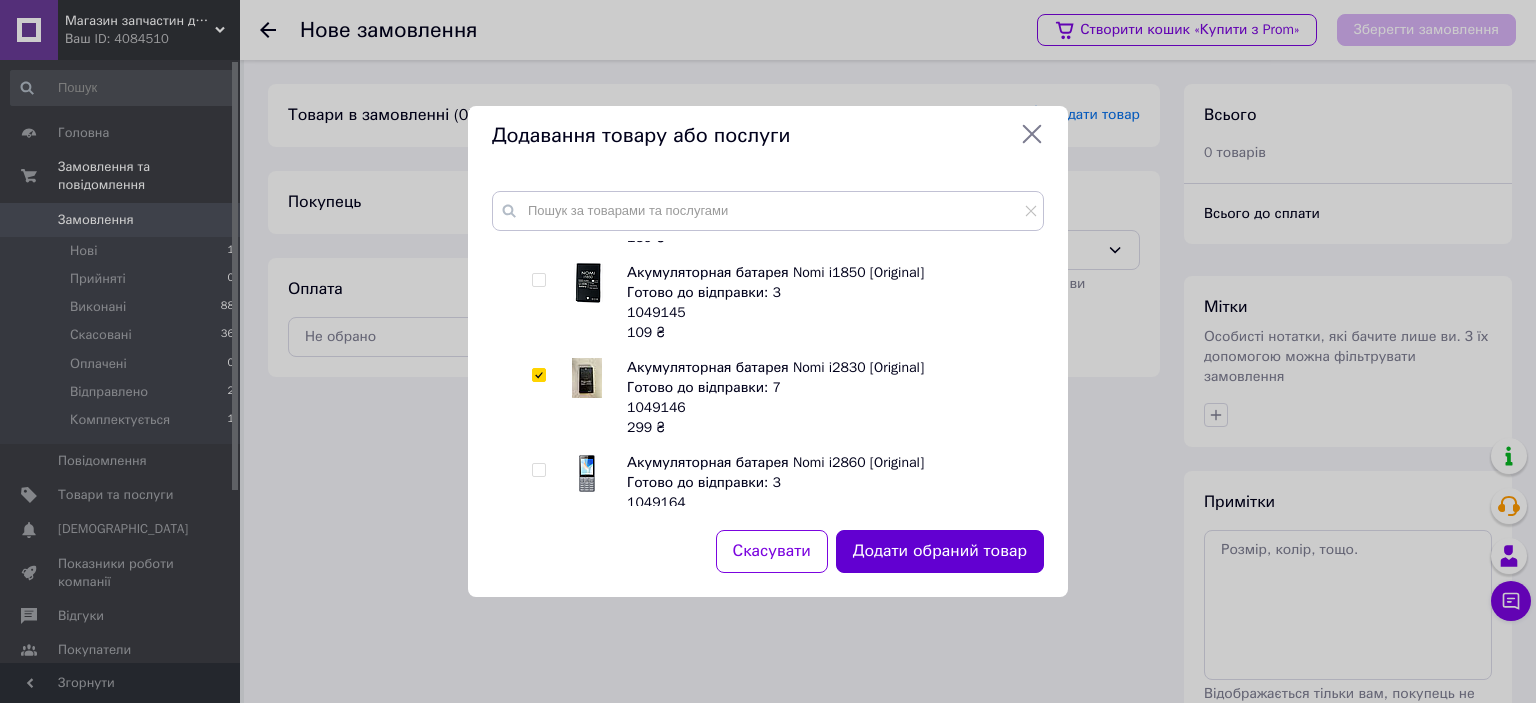 click on "Додати обраний товар" at bounding box center (940, 551) 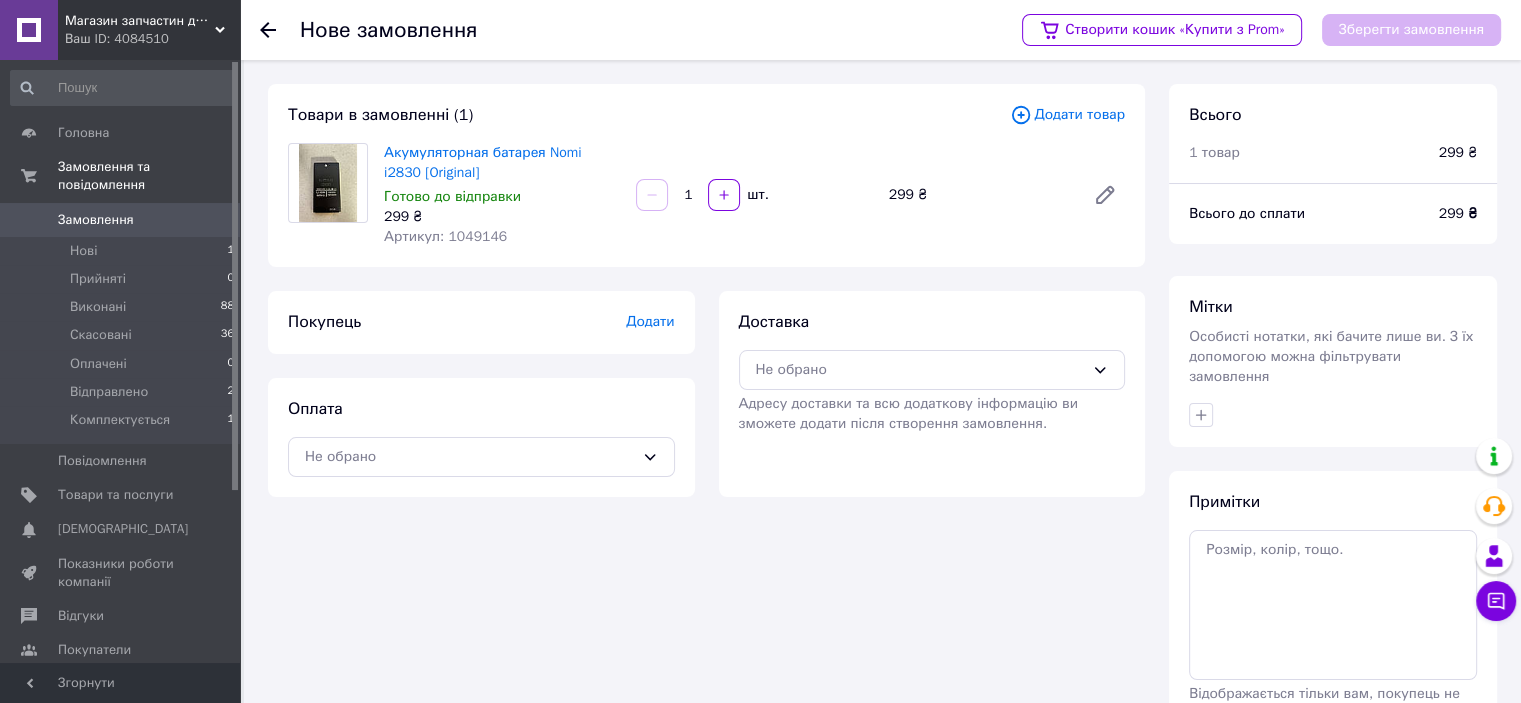 click on "Додати" at bounding box center [650, 321] 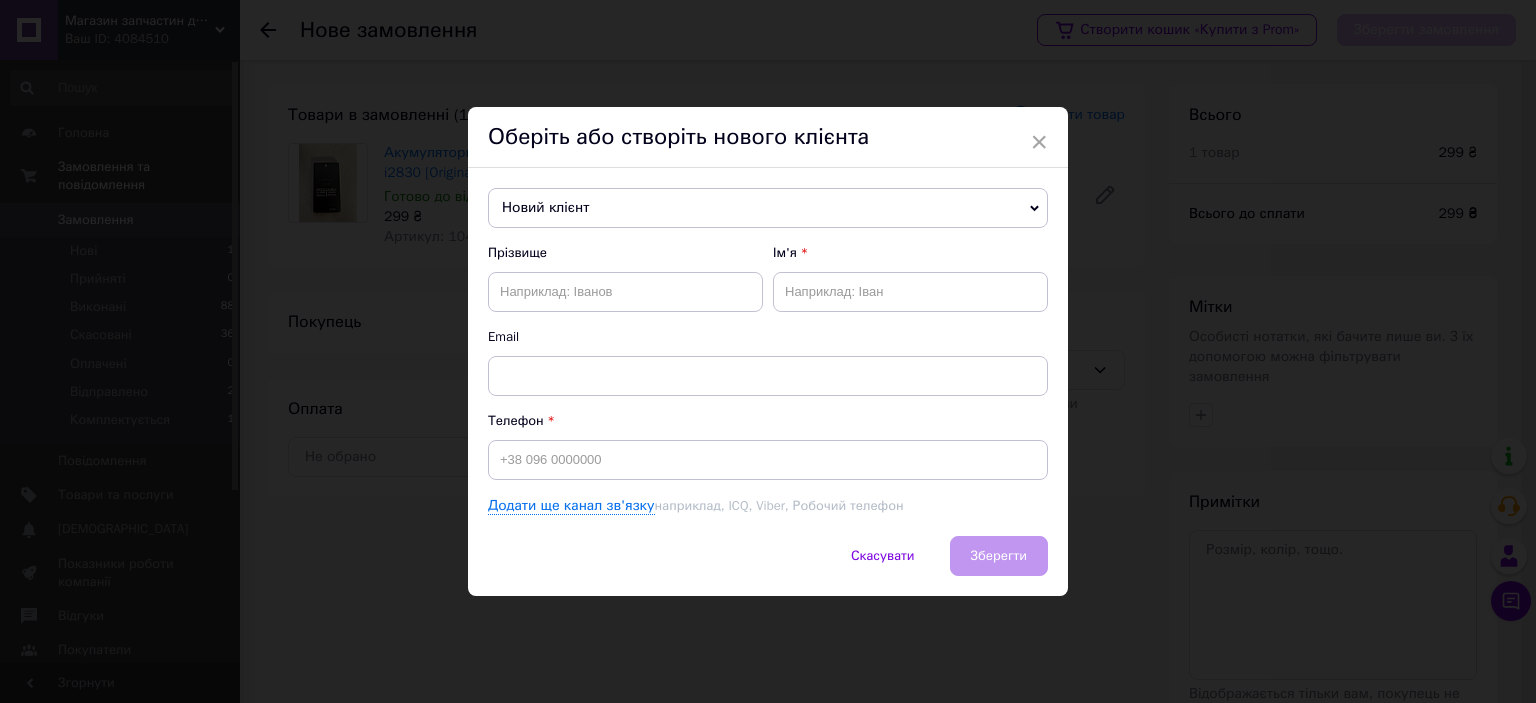 click on "Оберіть або створіть нового клієнта" at bounding box center [768, 137] 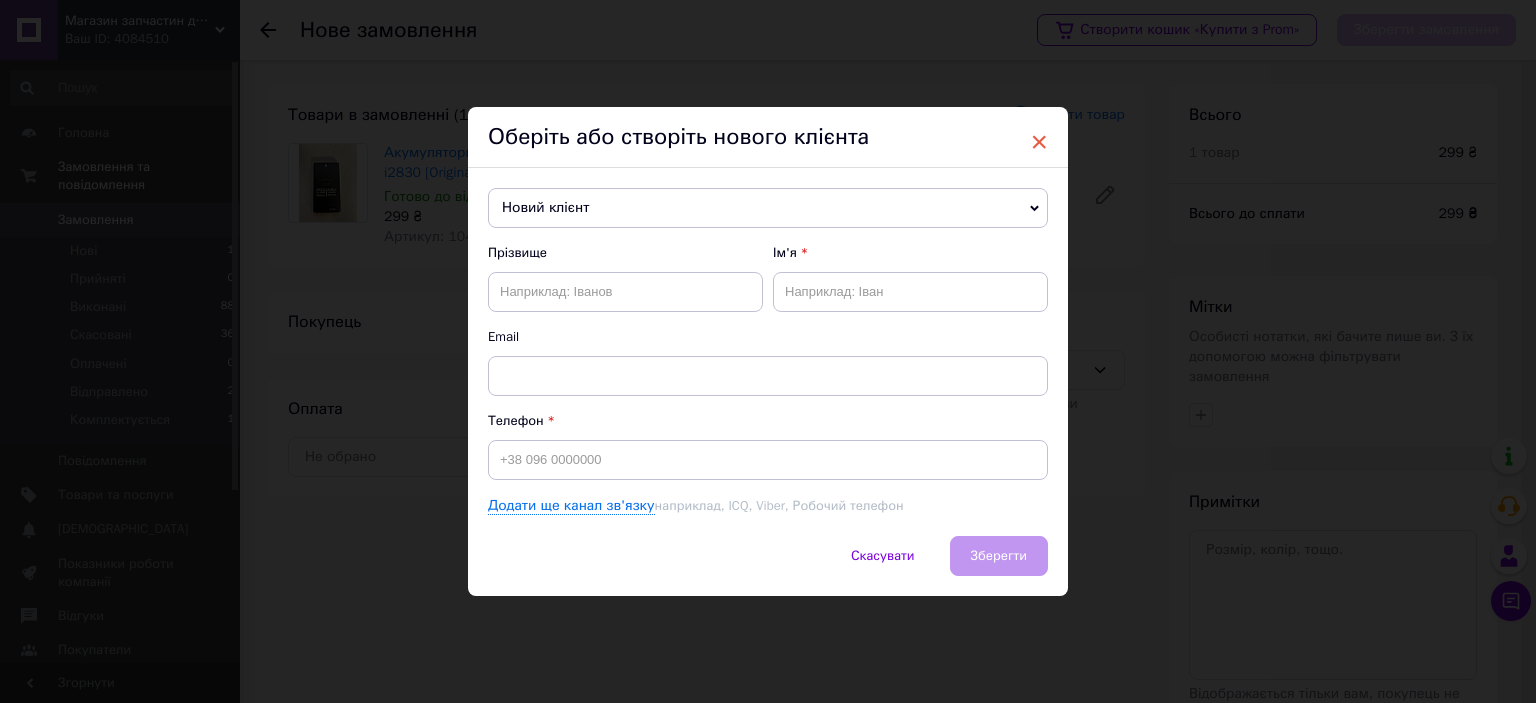 click on "×" at bounding box center [1039, 142] 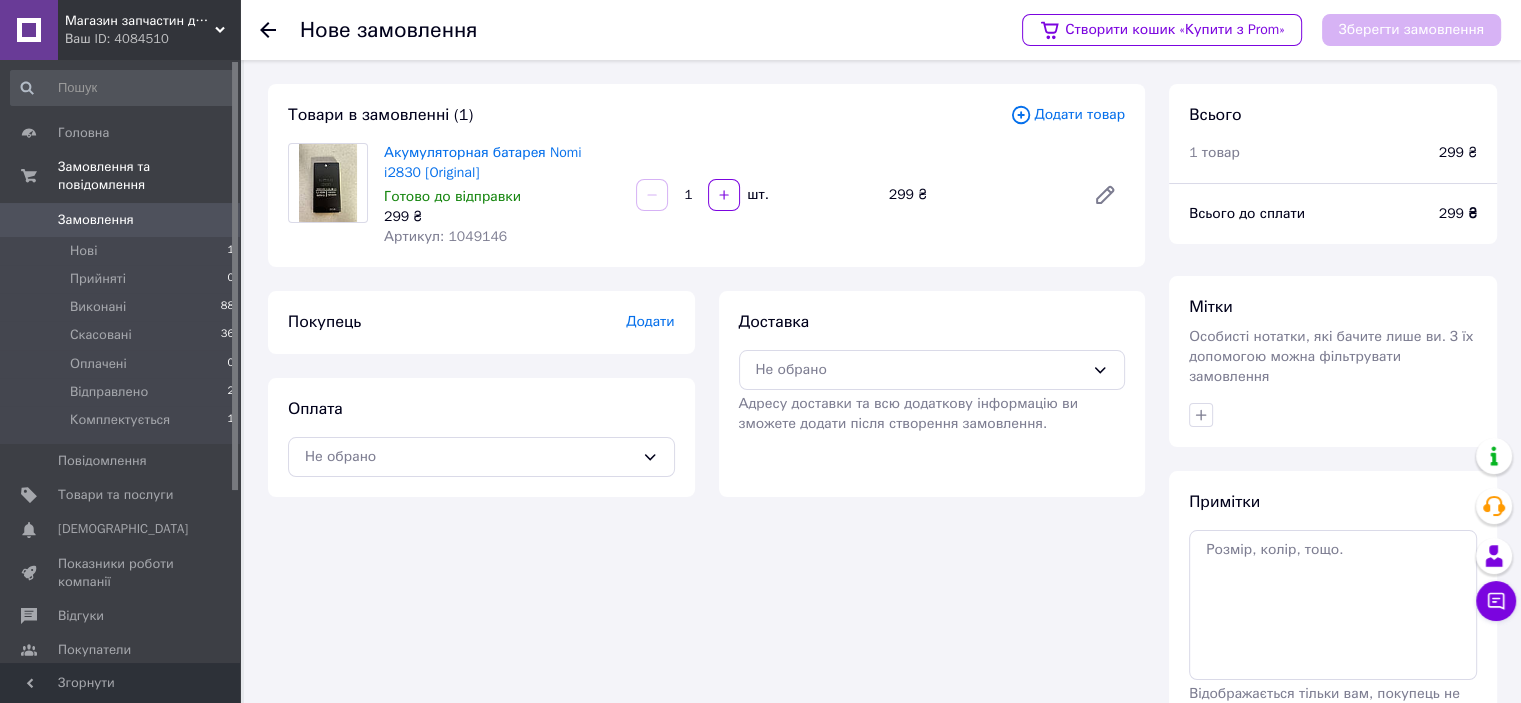 click on "Додати" at bounding box center [650, 321] 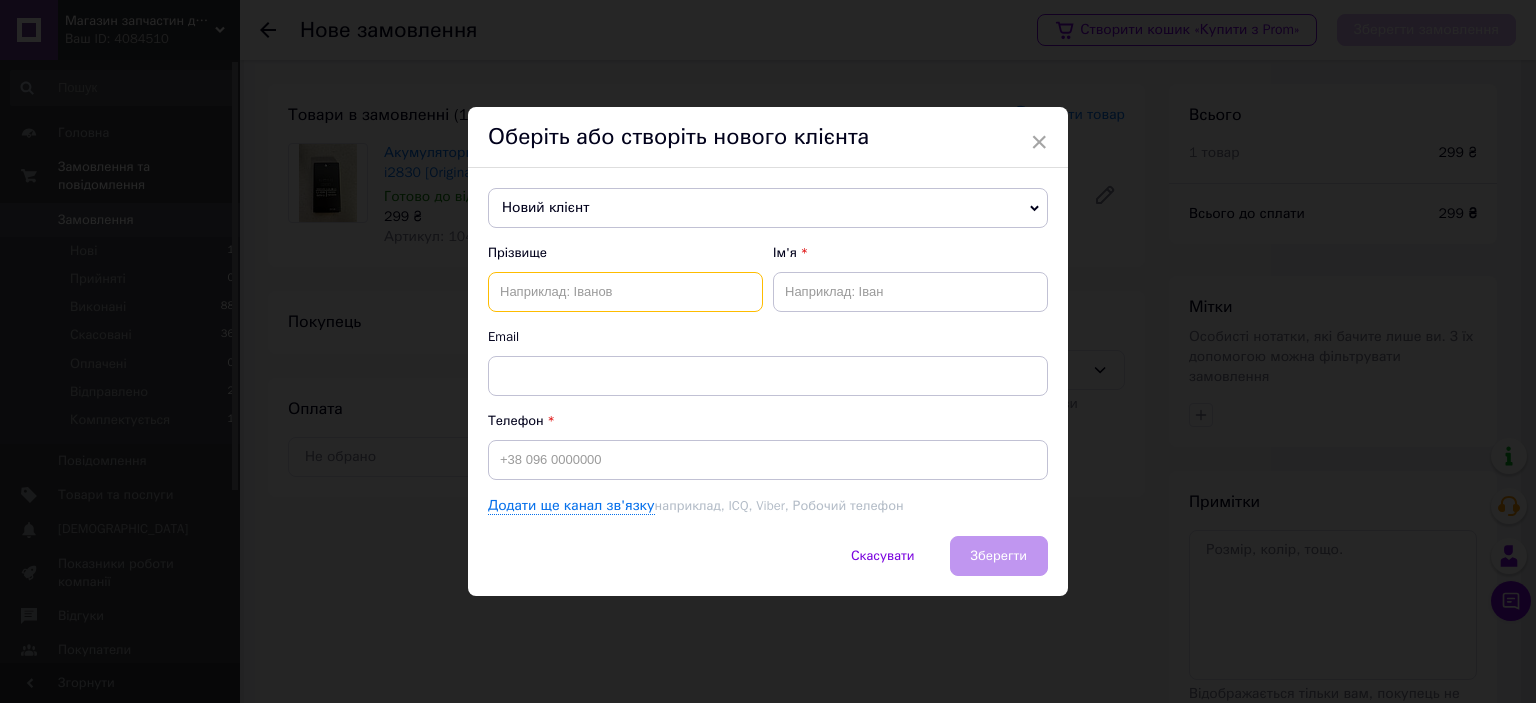 click at bounding box center [625, 292] 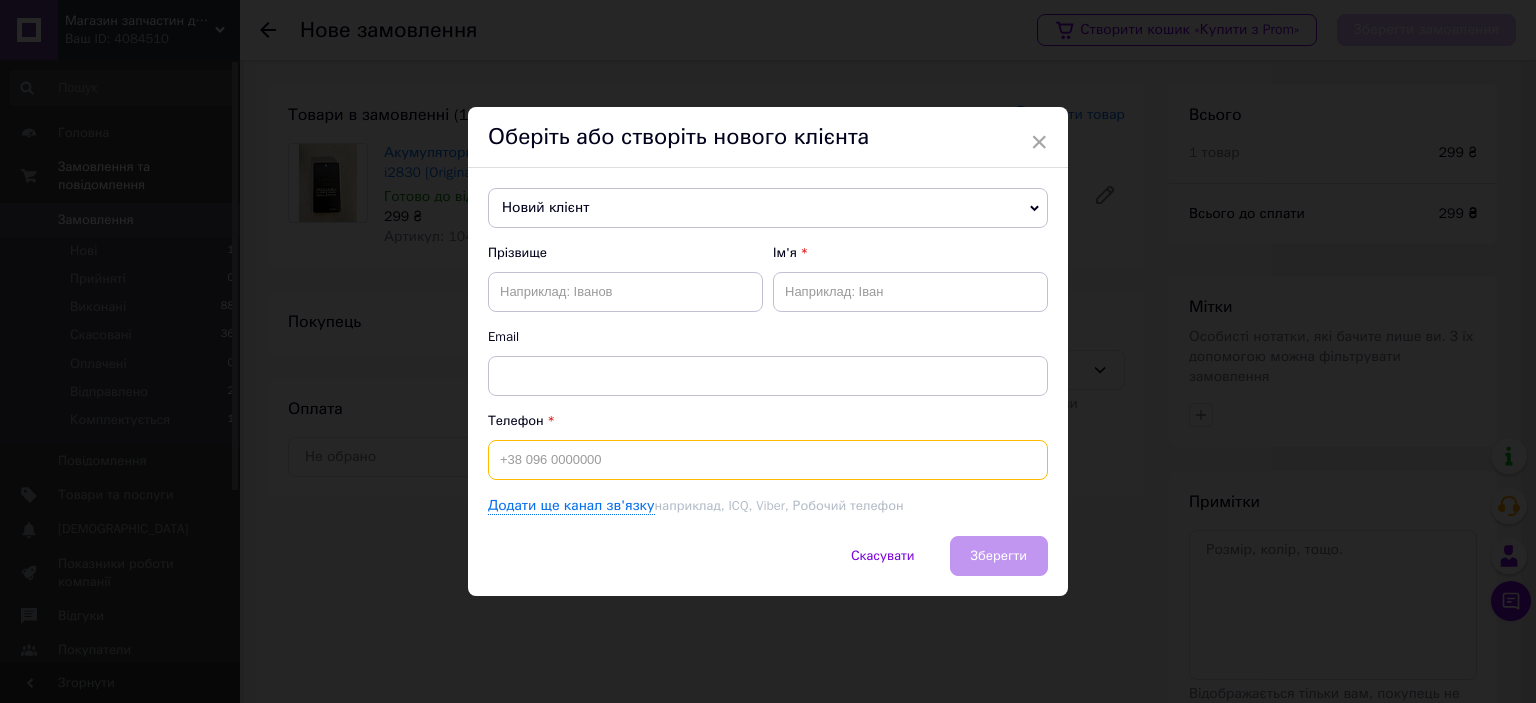 click at bounding box center [768, 460] 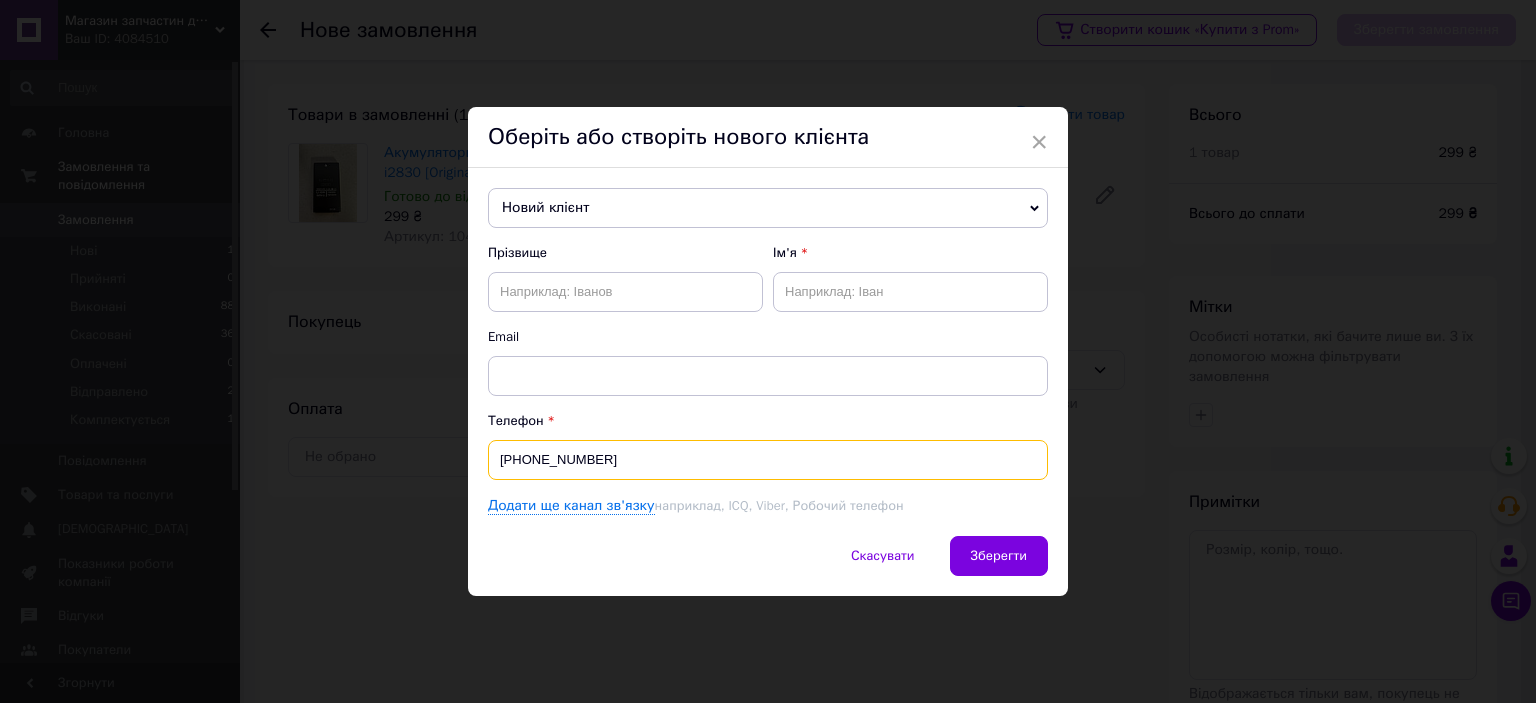 type on "[PHONE_NUMBER]" 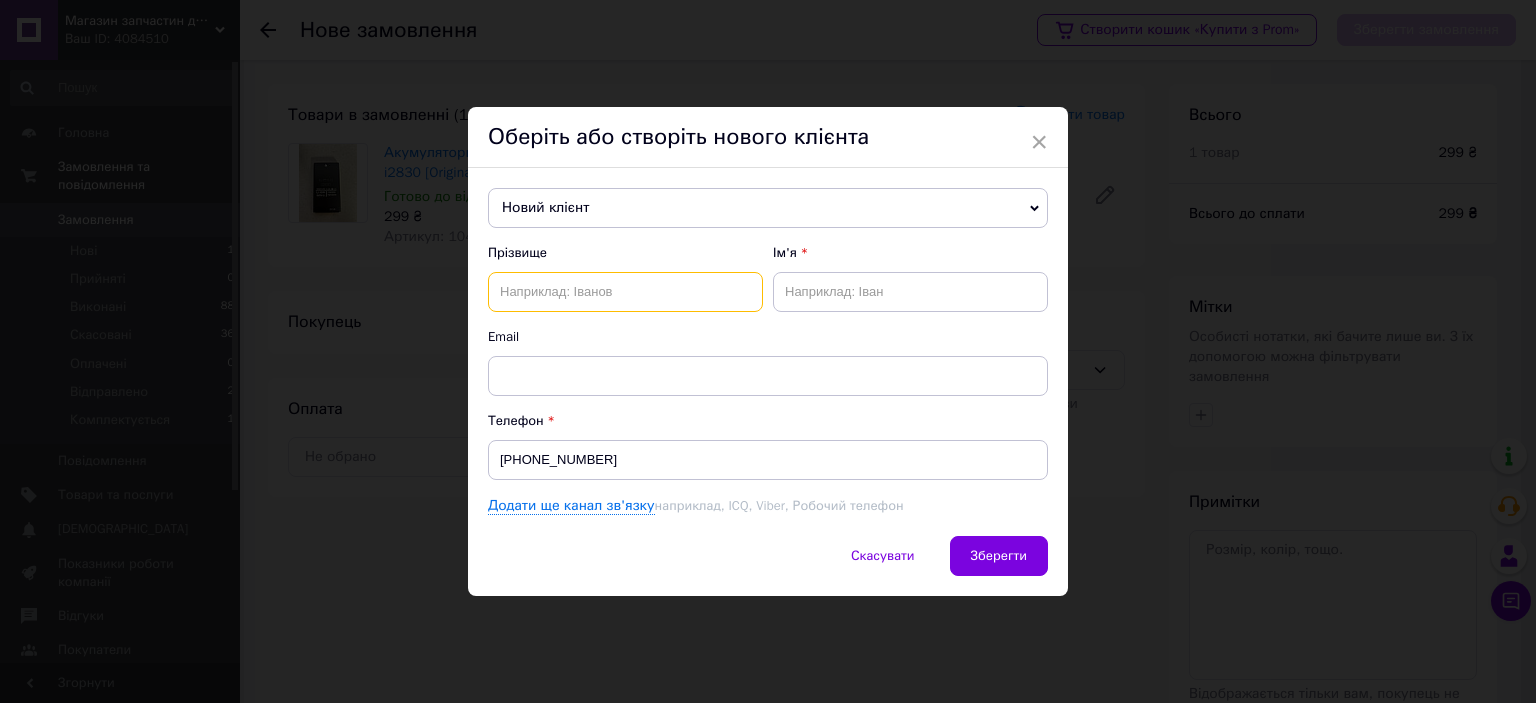 click at bounding box center [625, 292] 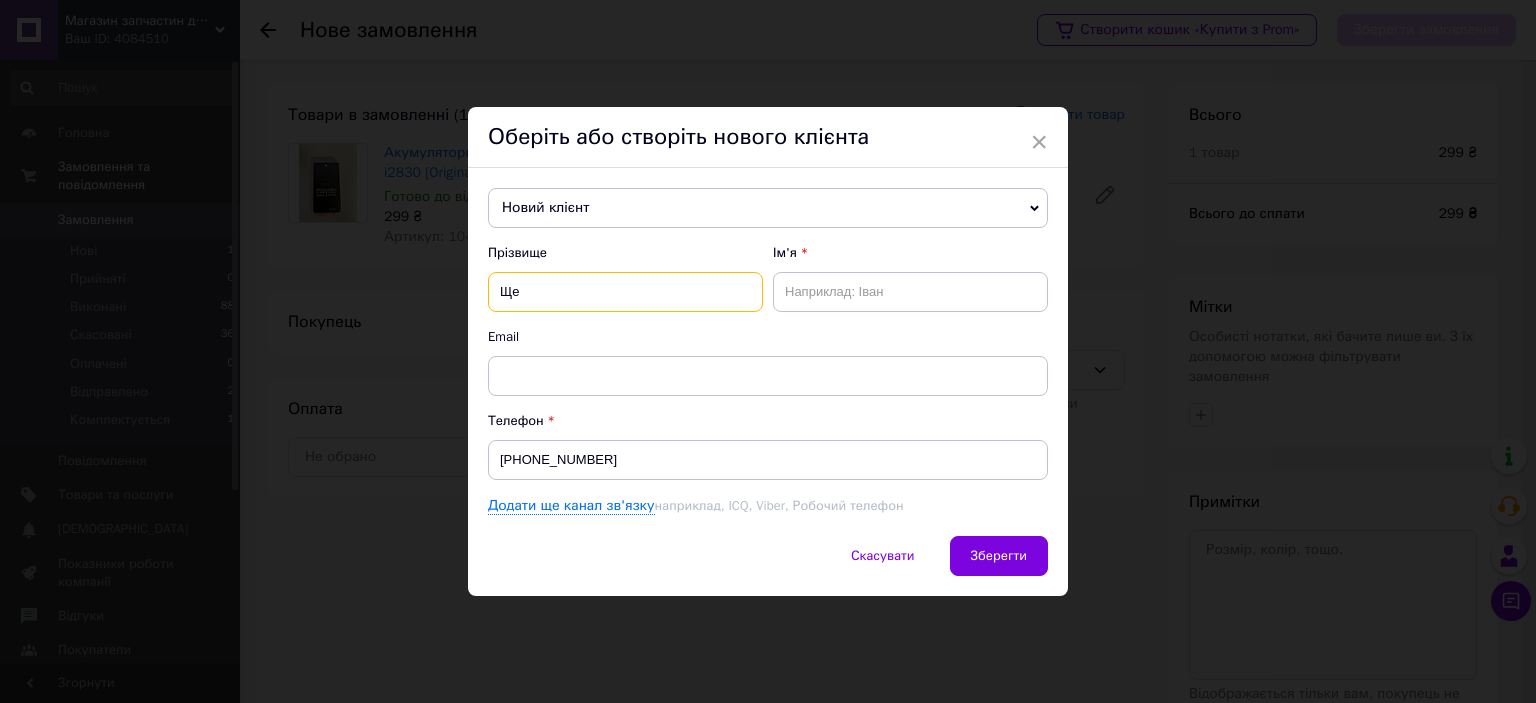 type on "Щ" 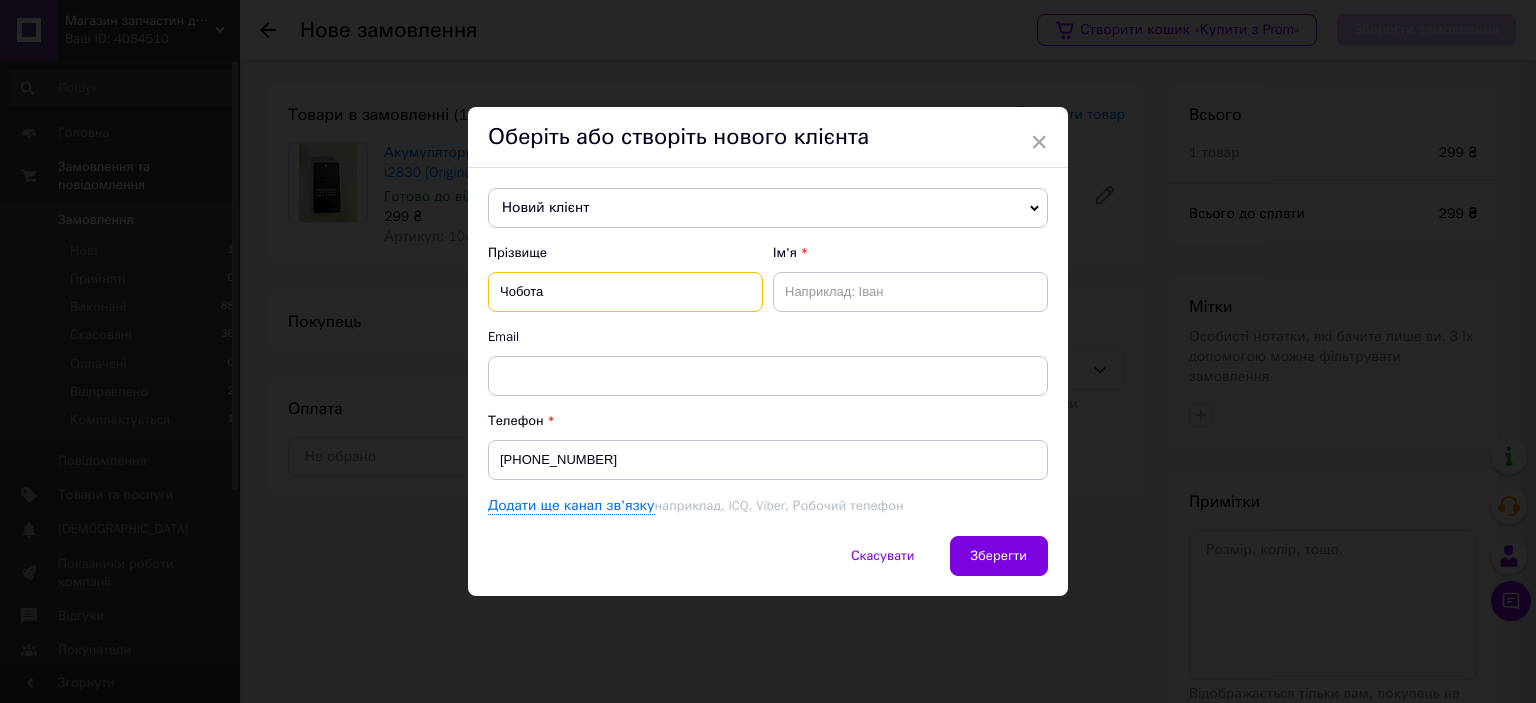 type on "Чобота" 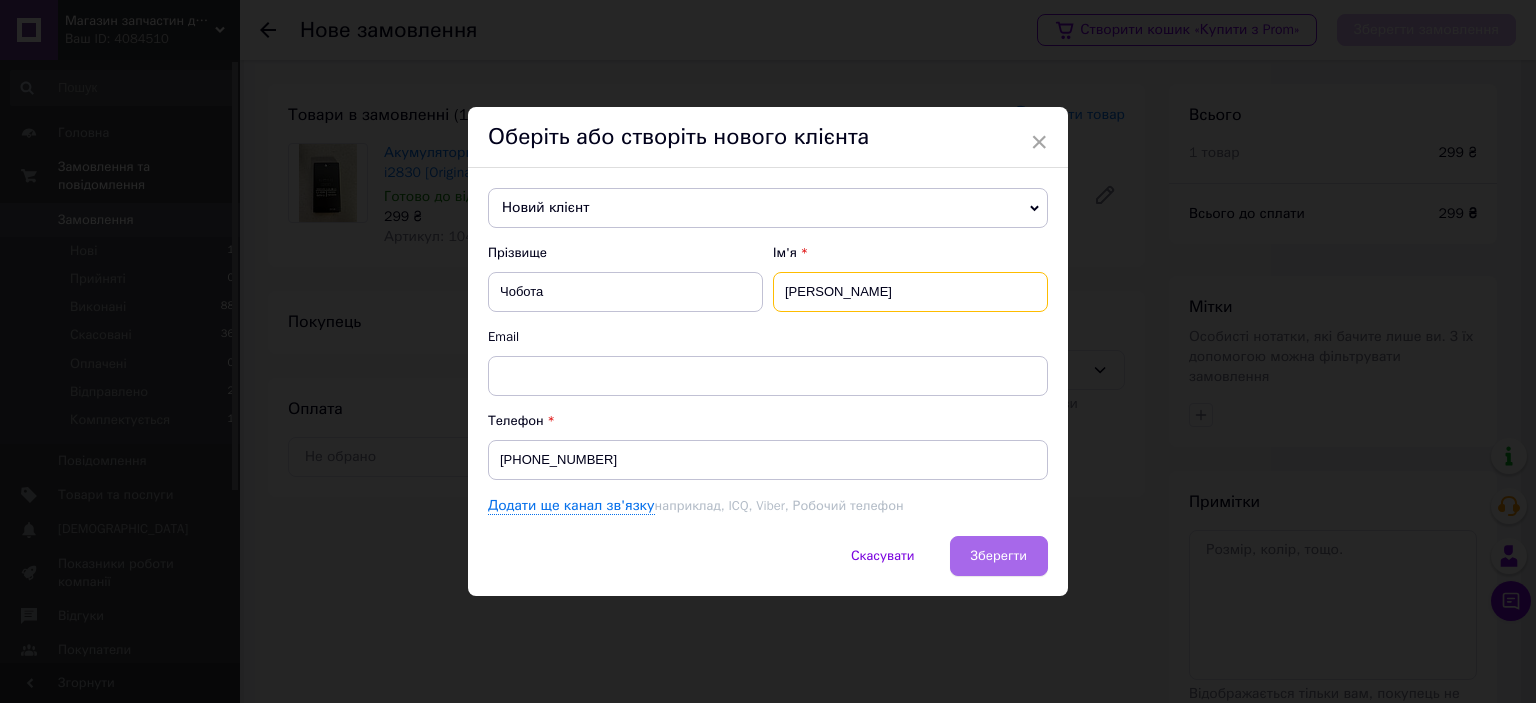 type on "Сергій" 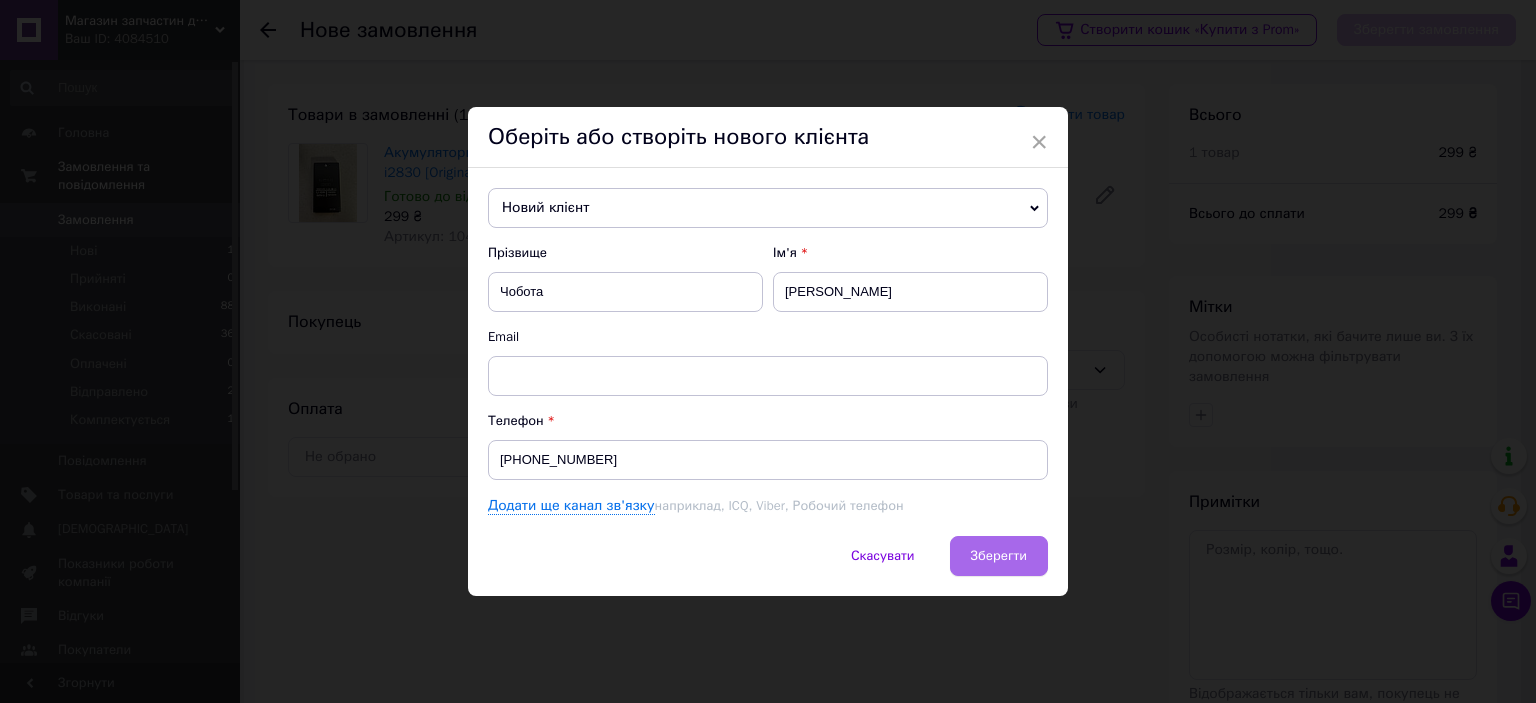 click on "Зберегти" at bounding box center (999, 555) 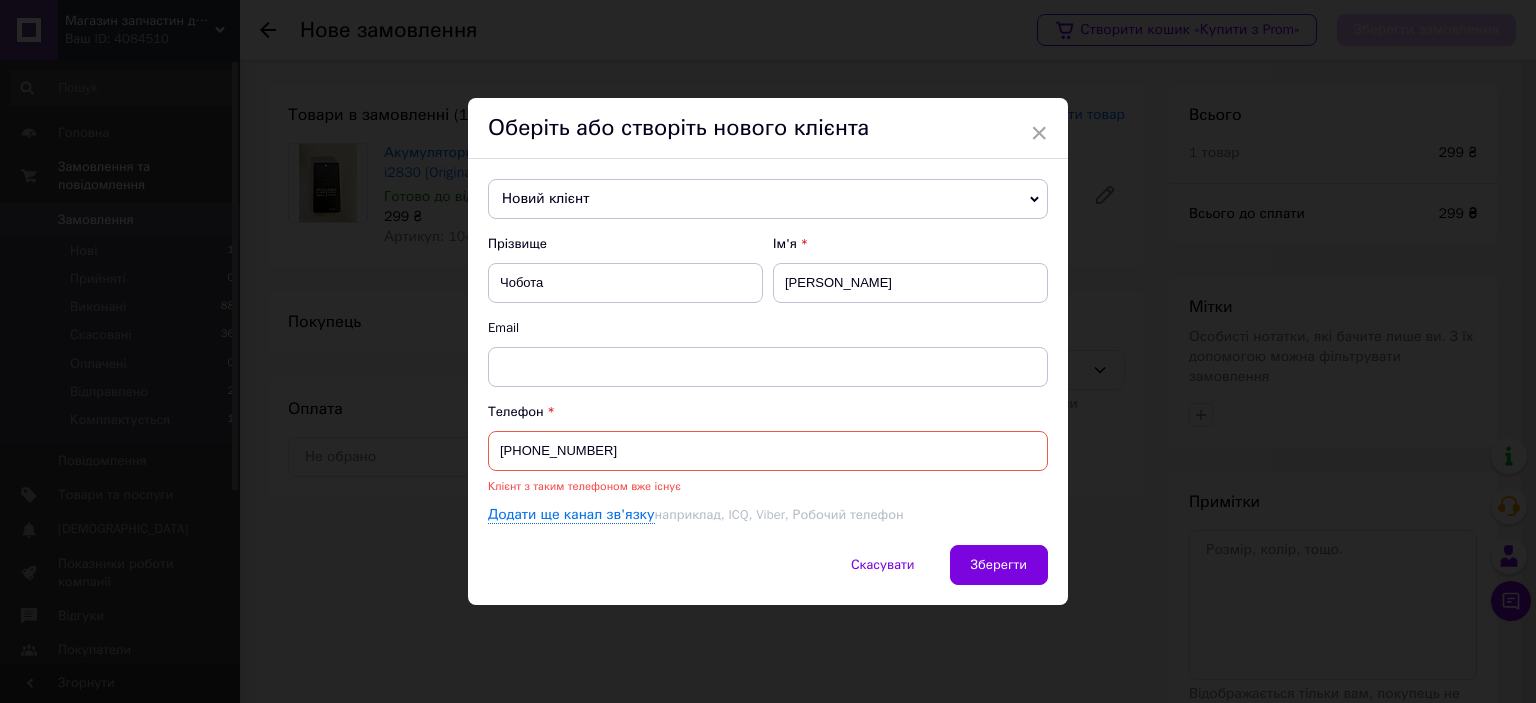 click on "[PHONE_NUMBER]" at bounding box center (768, 451) 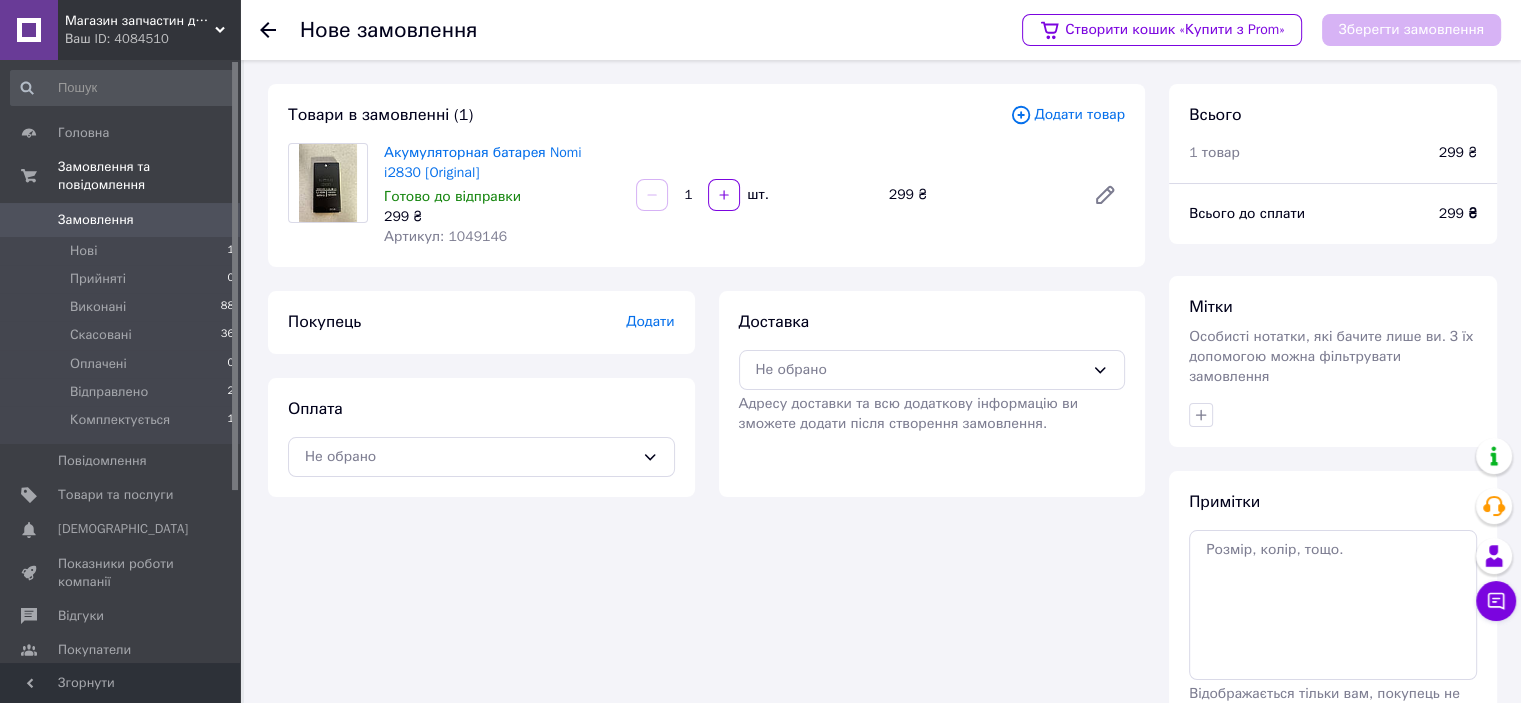click on "Покупець Додати" at bounding box center [481, 322] 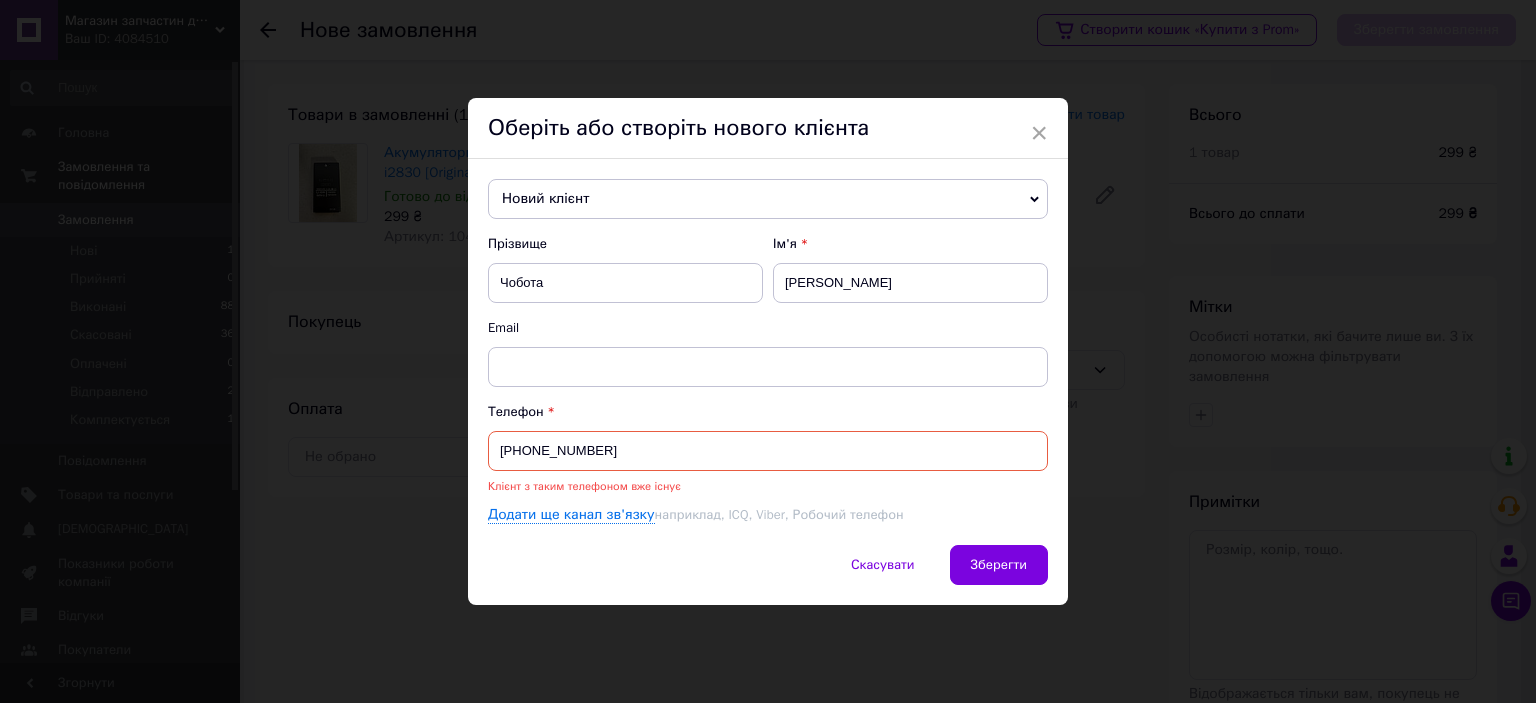 click on "Новий клієнт" at bounding box center (768, 199) 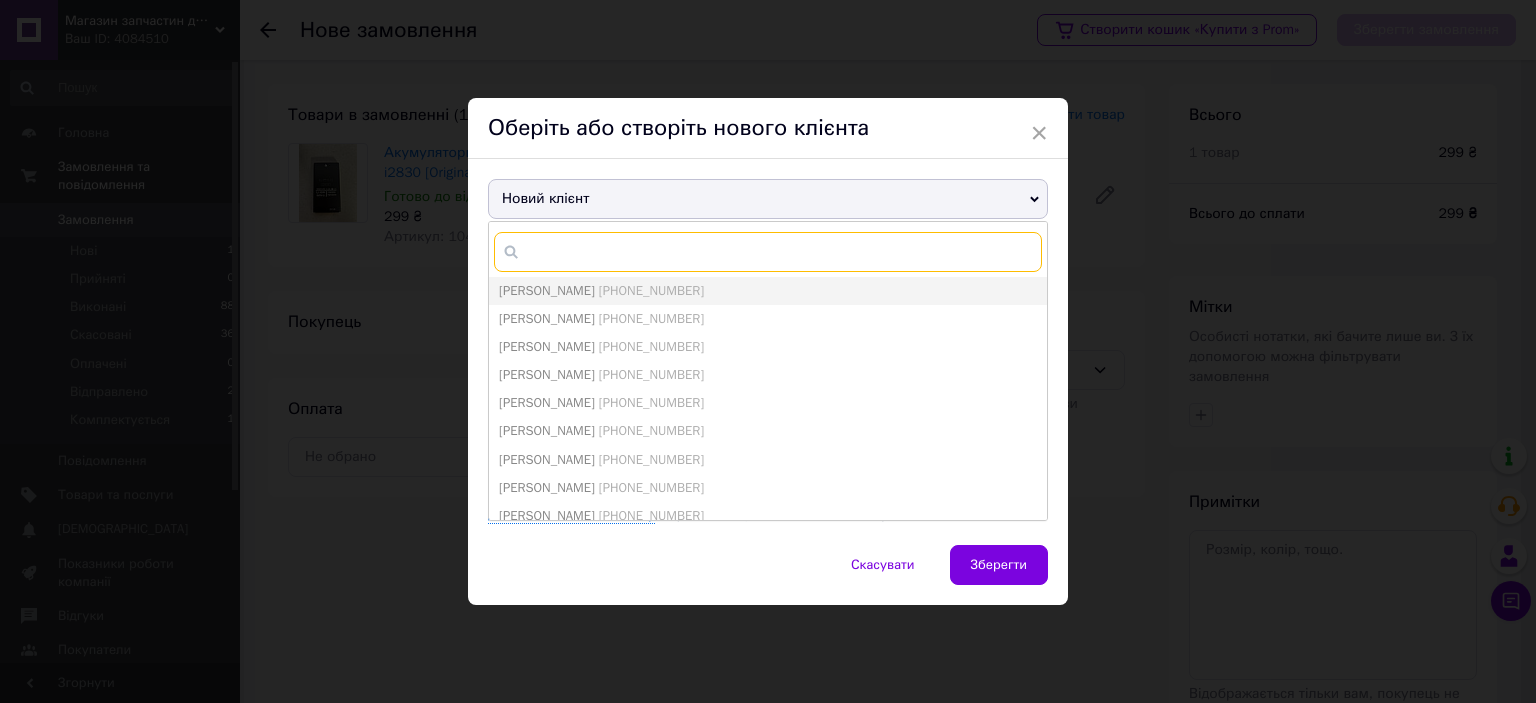 paste on "ч" 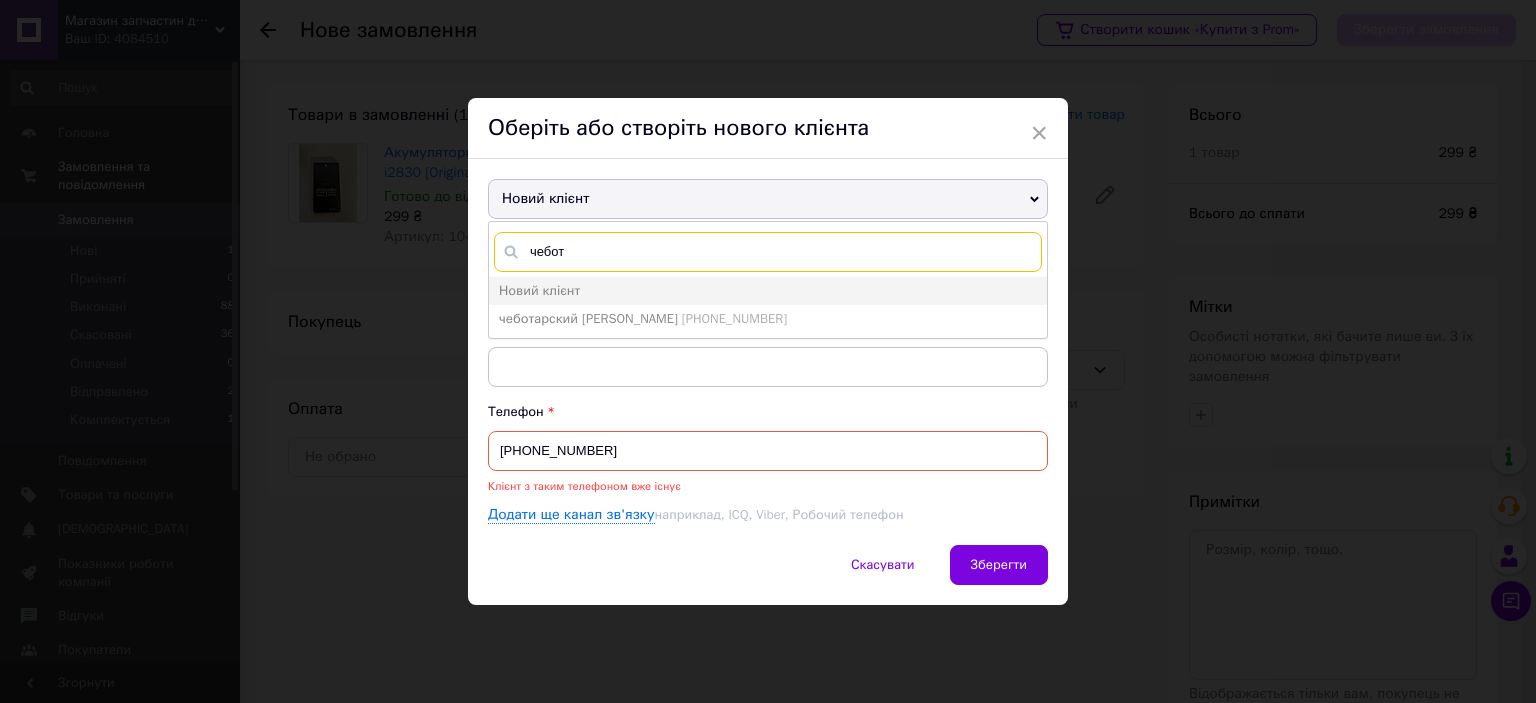 click on "чебот" at bounding box center [768, 252] 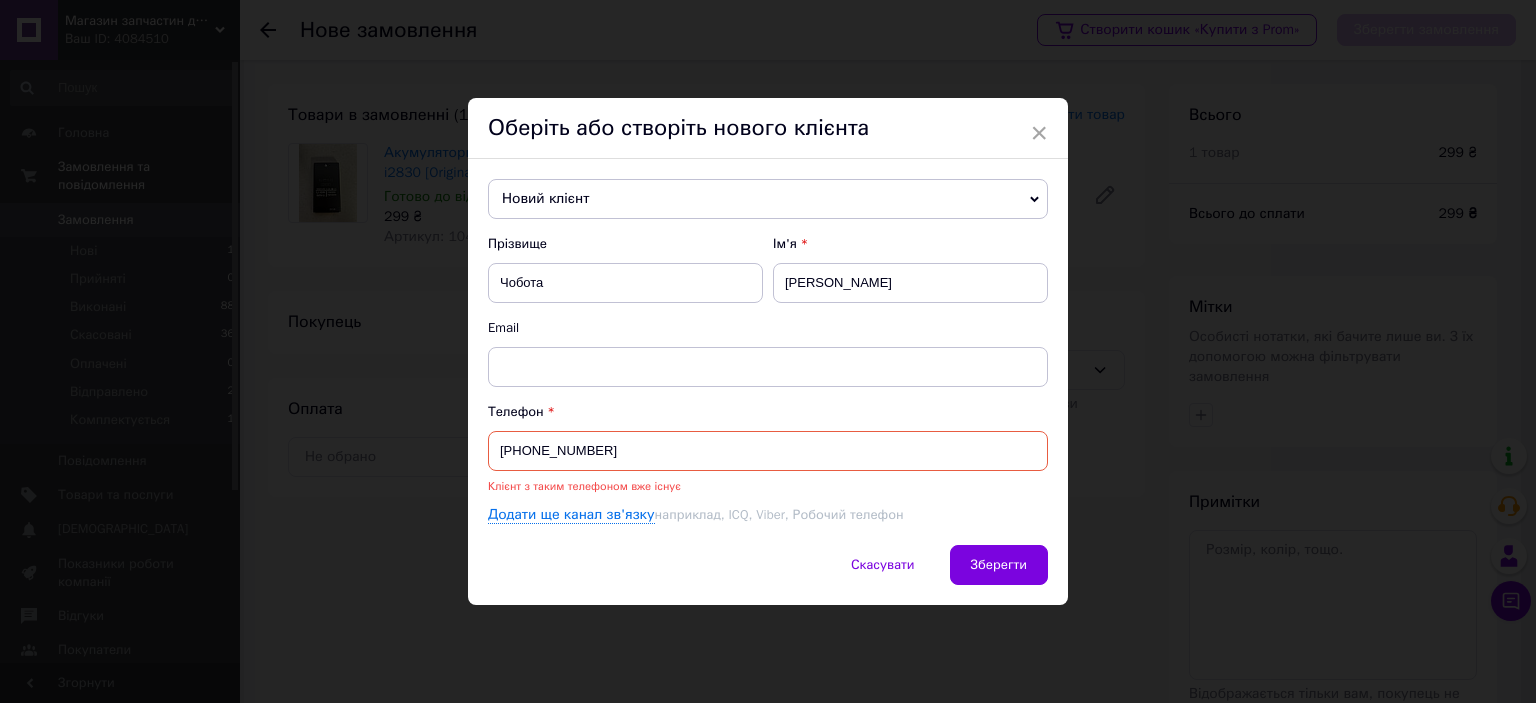 click on "Новий клієнт" at bounding box center (768, 199) 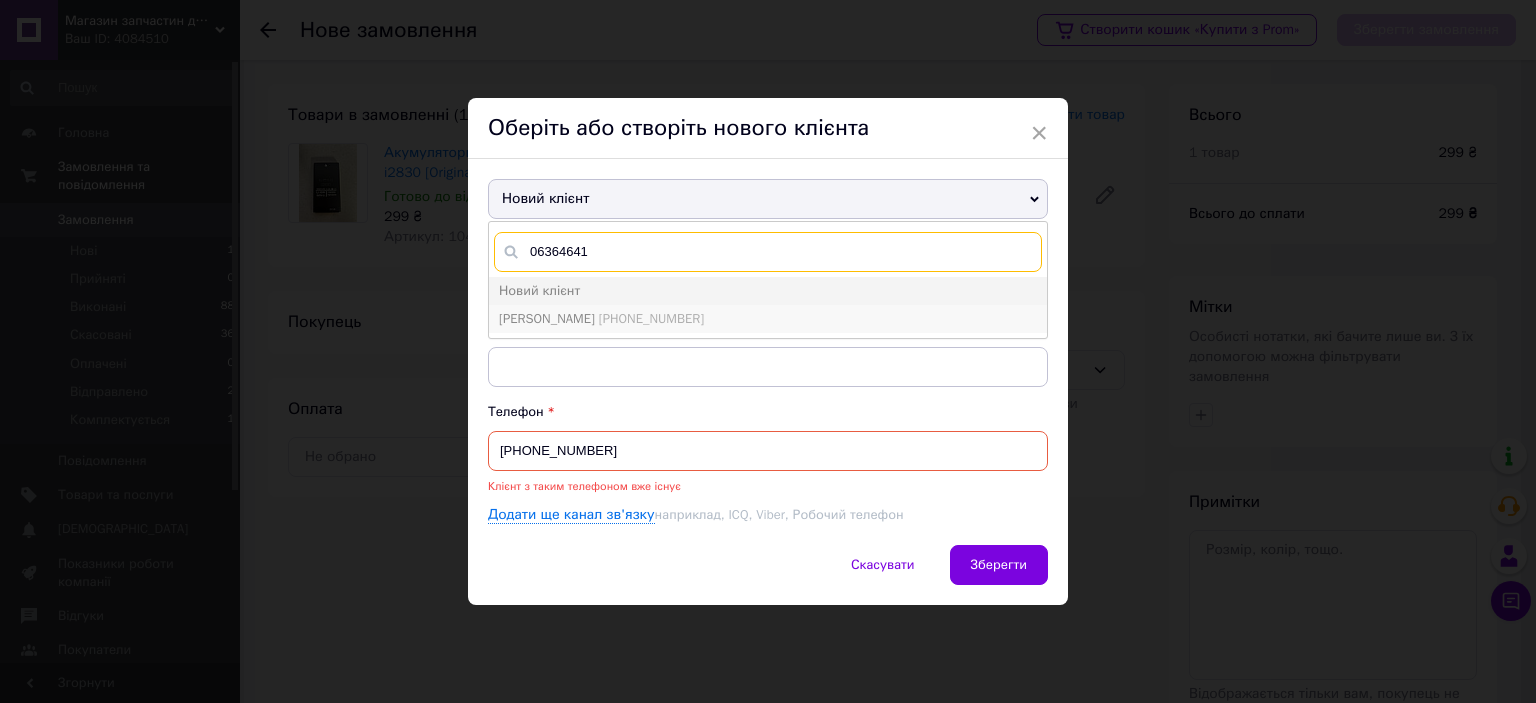 type on "06364641" 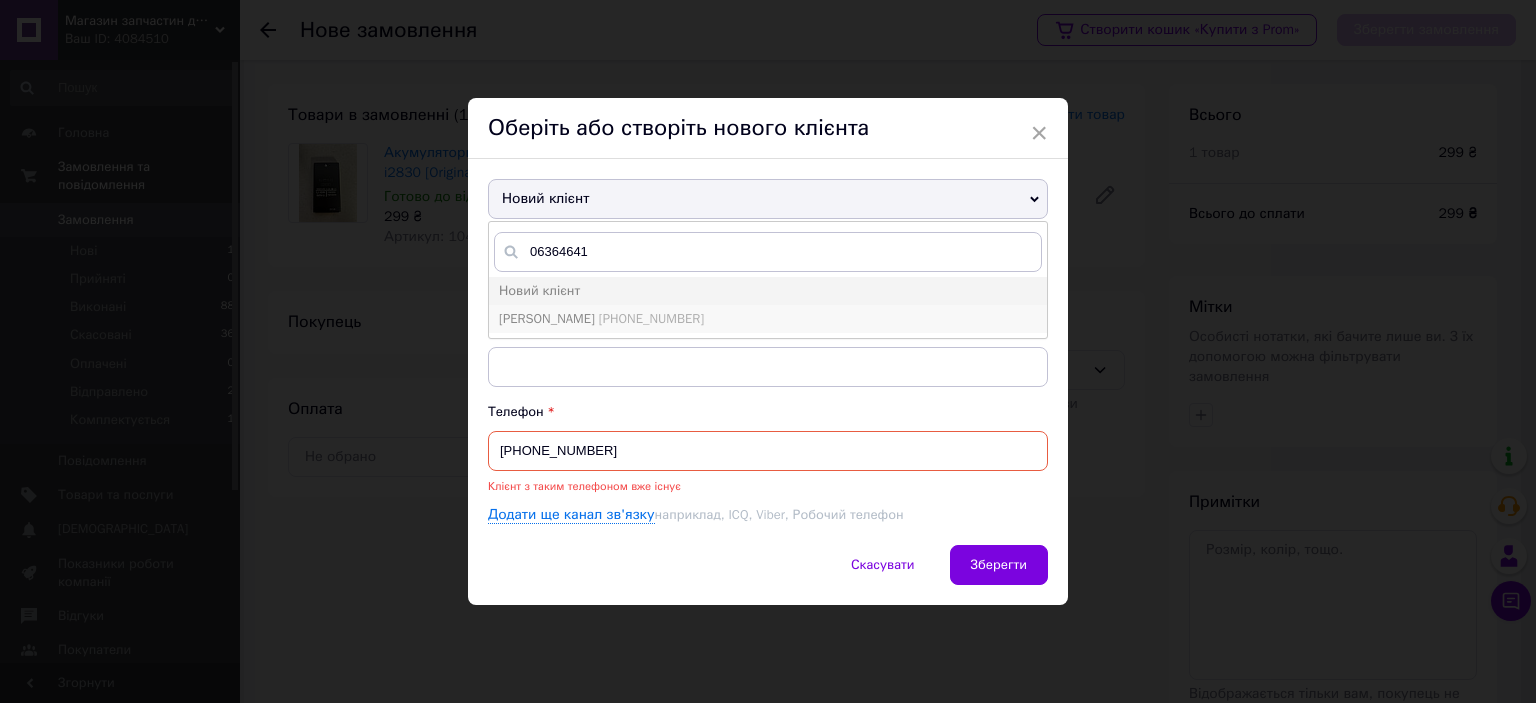 click on "[PHONE_NUMBER]" at bounding box center (651, 318) 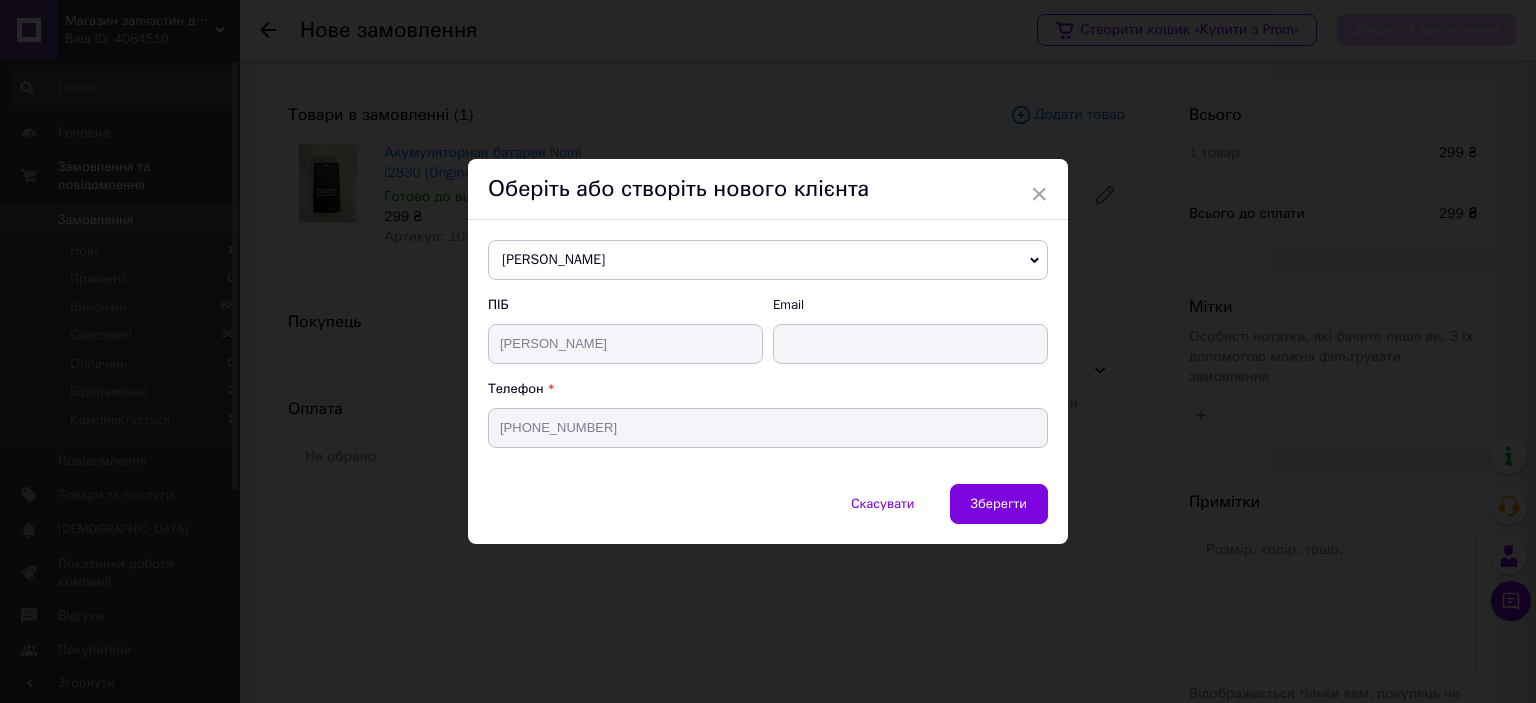 click on "Зберегти" at bounding box center [999, 503] 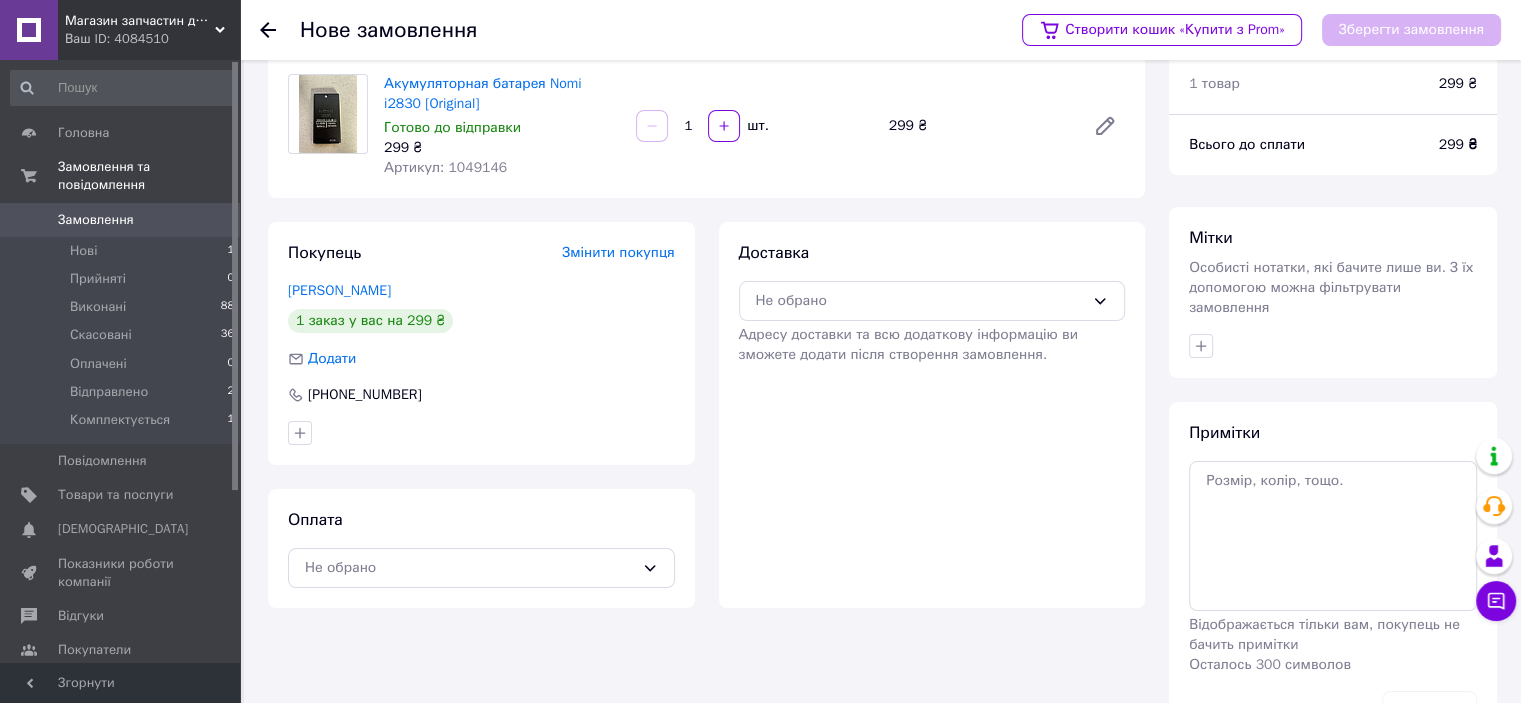 scroll, scrollTop: 100, scrollLeft: 0, axis: vertical 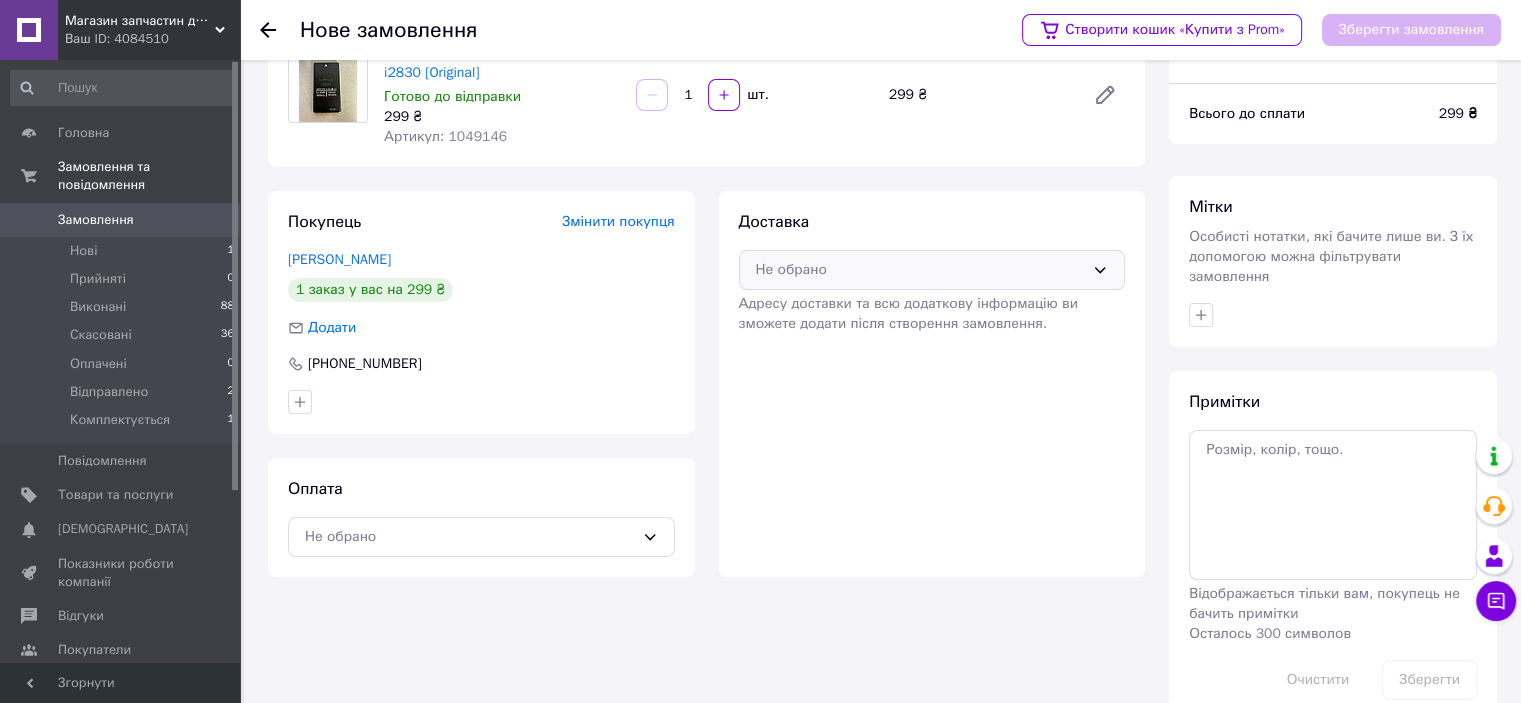 click on "Не обрано" at bounding box center [932, 270] 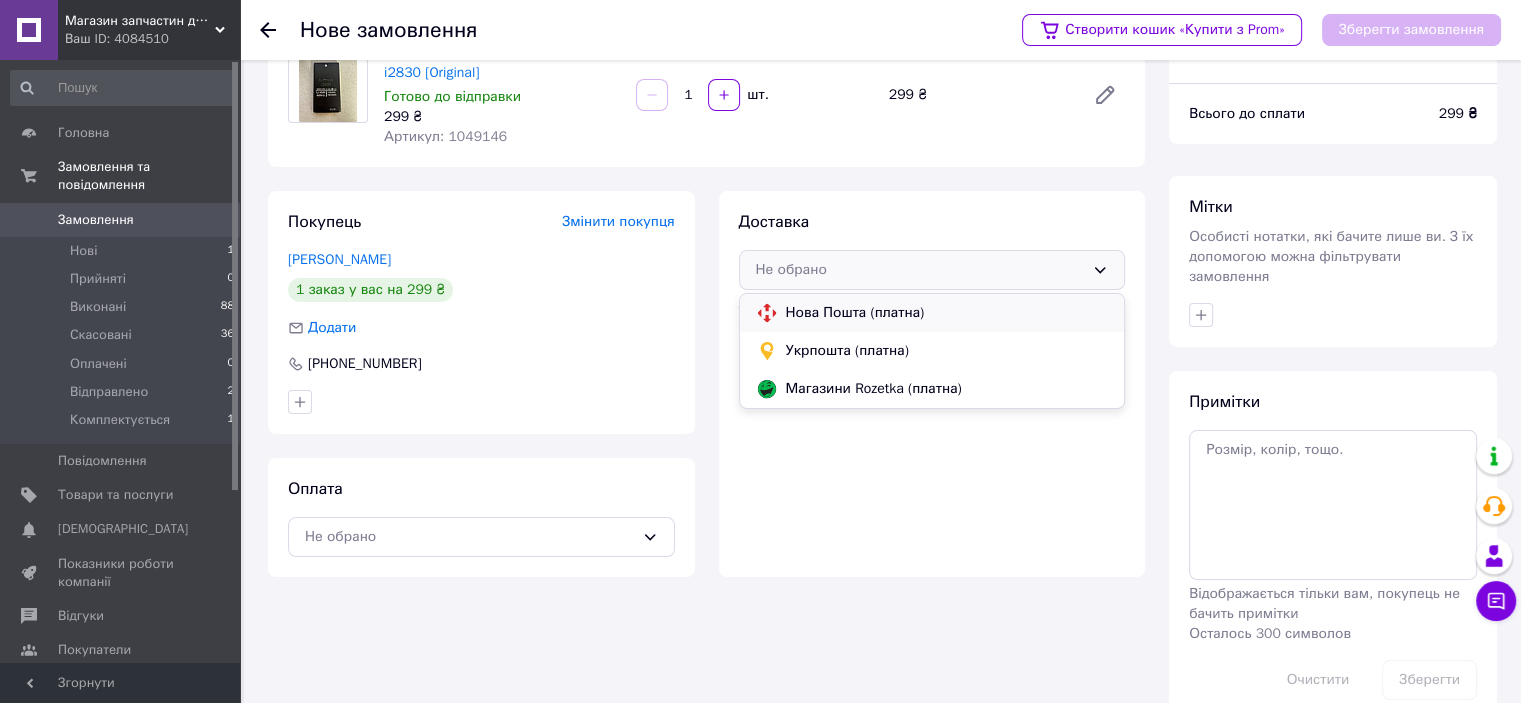 click on "Нова Пошта (платна)" at bounding box center [947, 313] 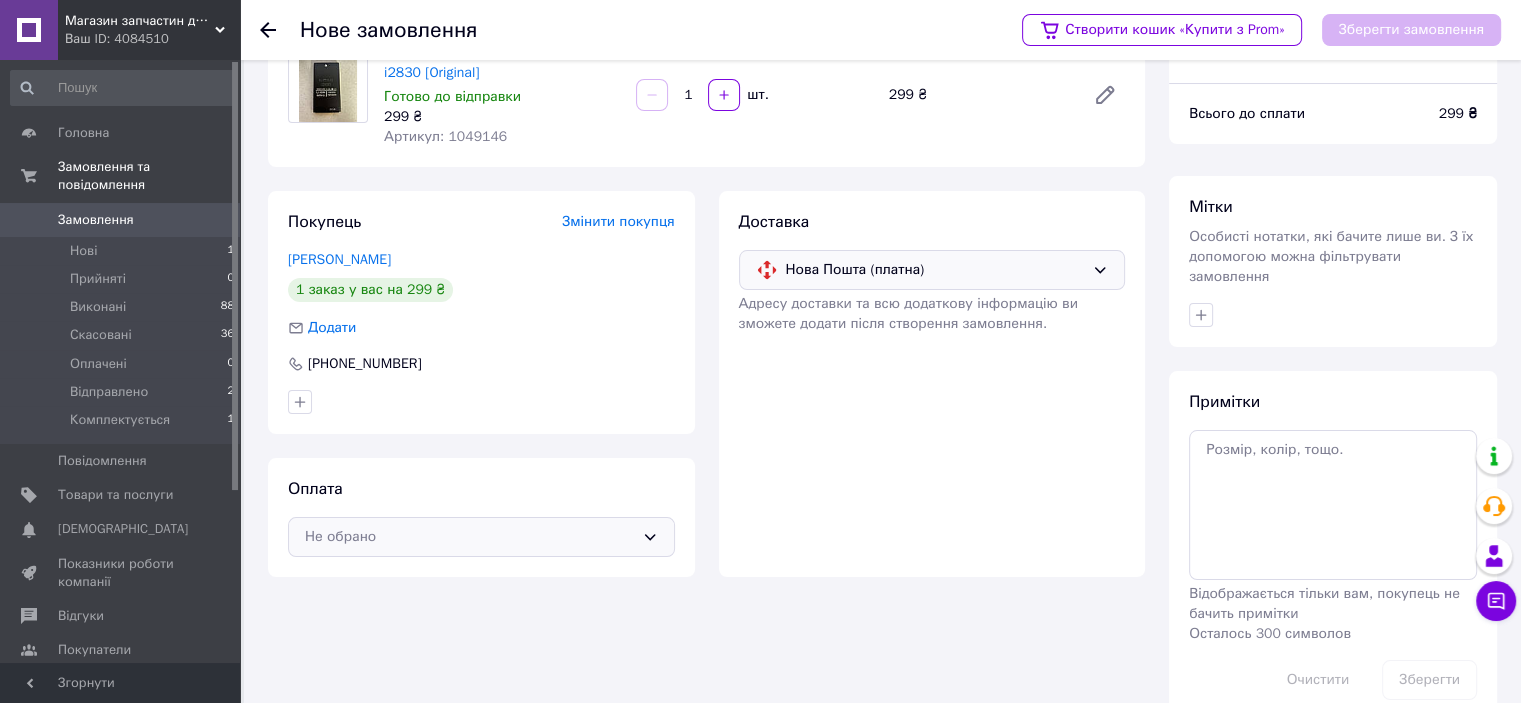click on "Не обрано" at bounding box center (481, 537) 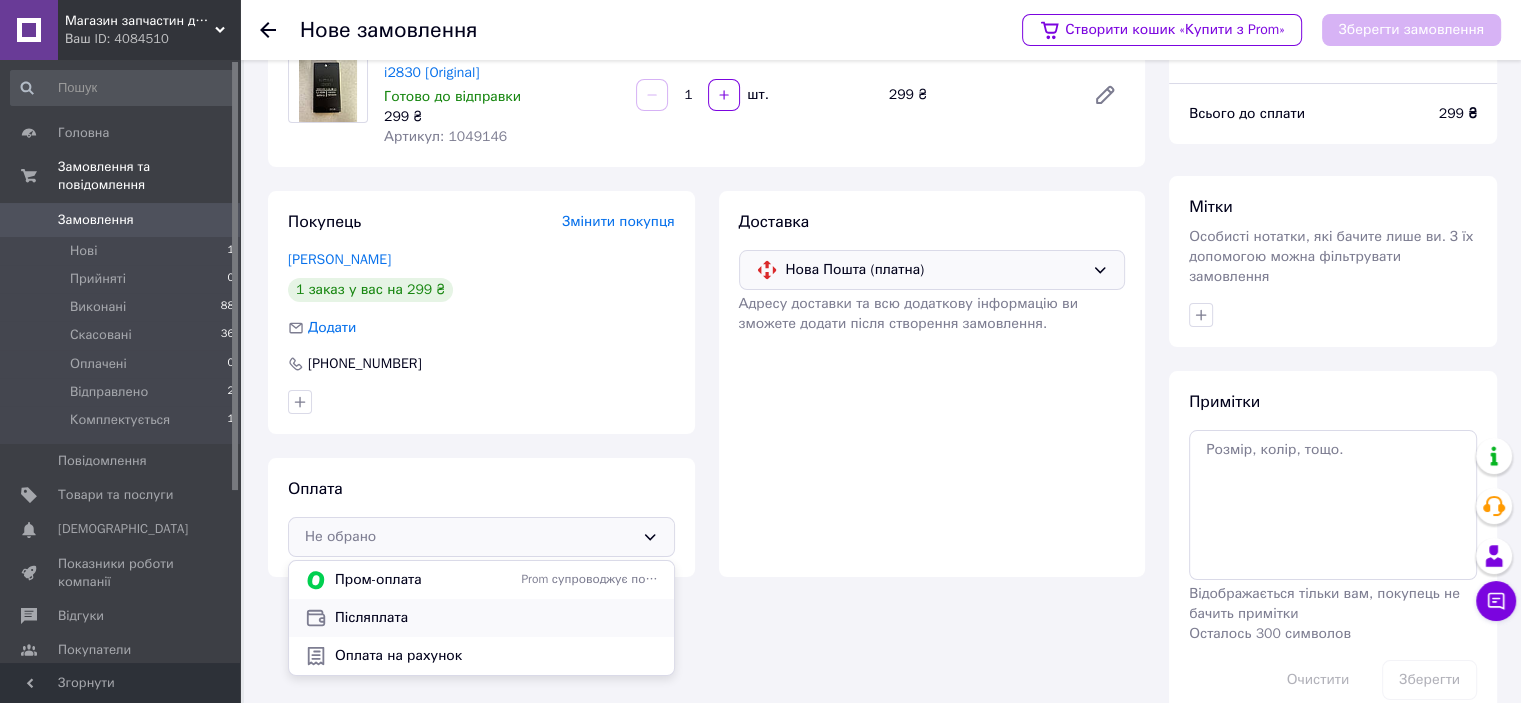 click on "Післяплата" at bounding box center (496, 618) 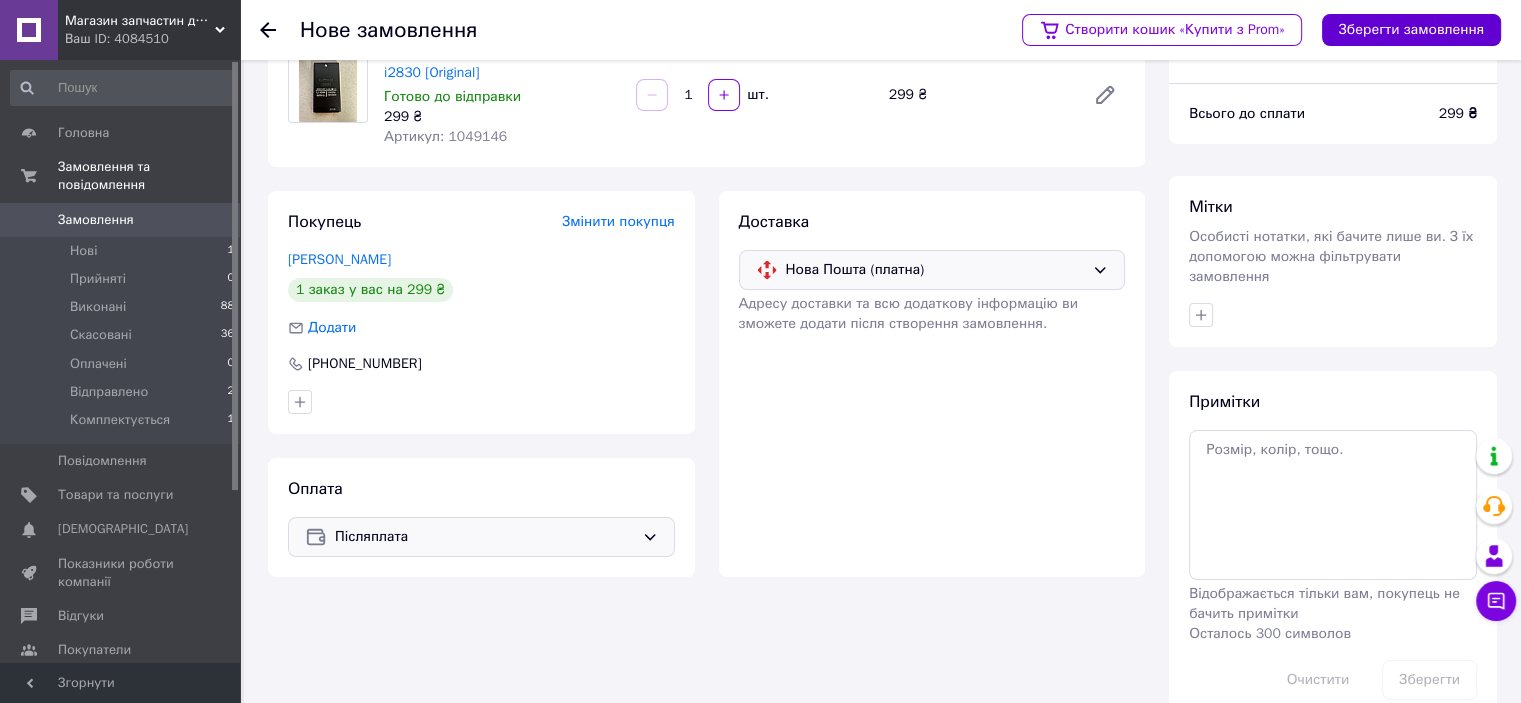 click on "Зберегти замовлення" at bounding box center (1411, 30) 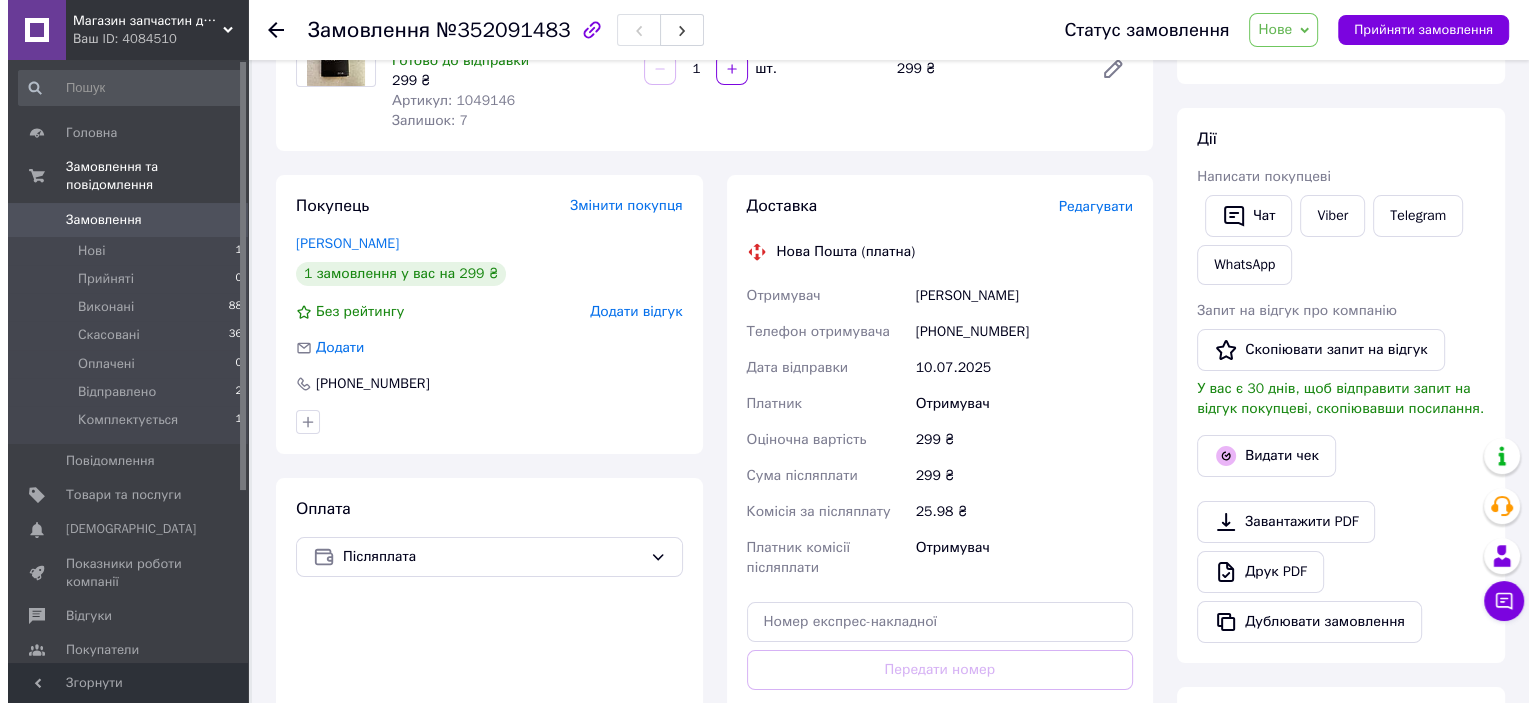 scroll, scrollTop: 0, scrollLeft: 0, axis: both 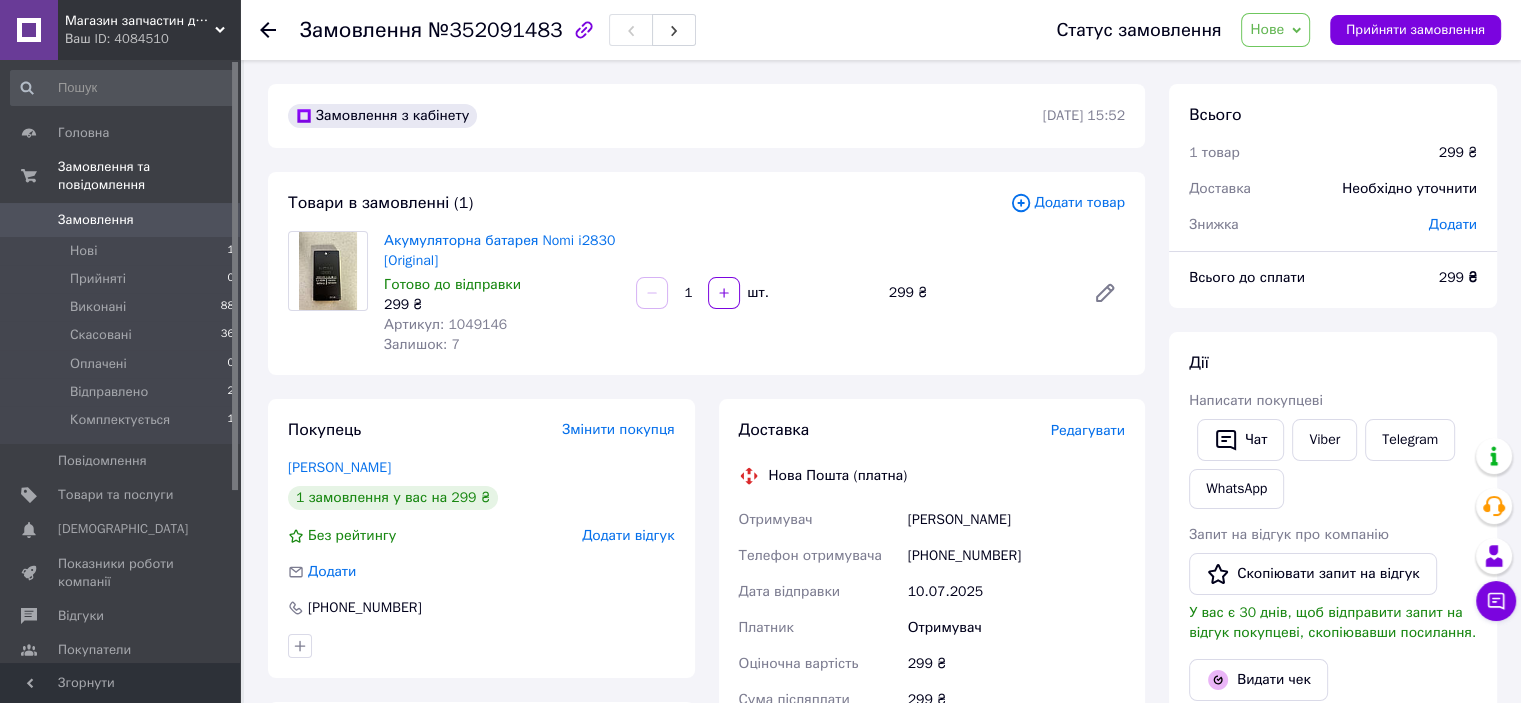 click on "Редагувати" at bounding box center [1088, 430] 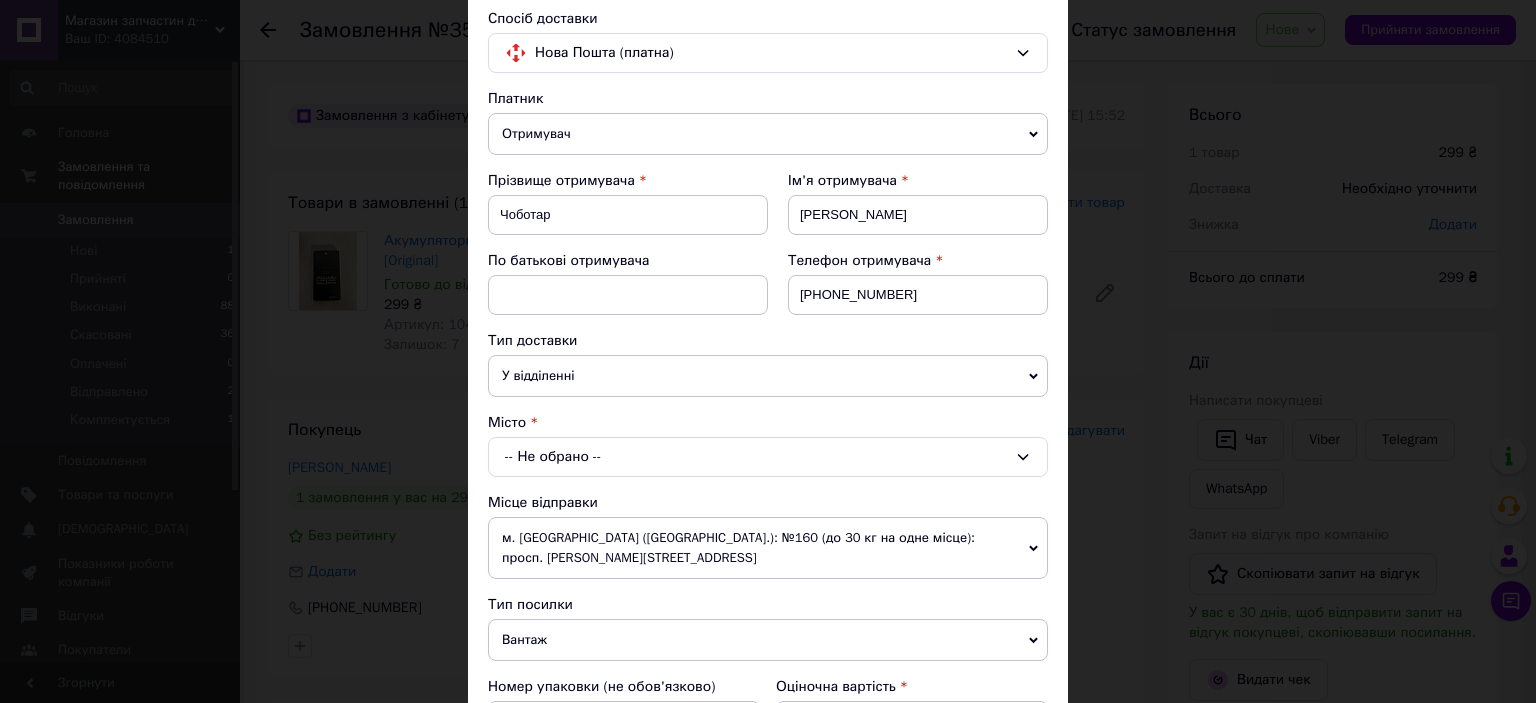 scroll, scrollTop: 200, scrollLeft: 0, axis: vertical 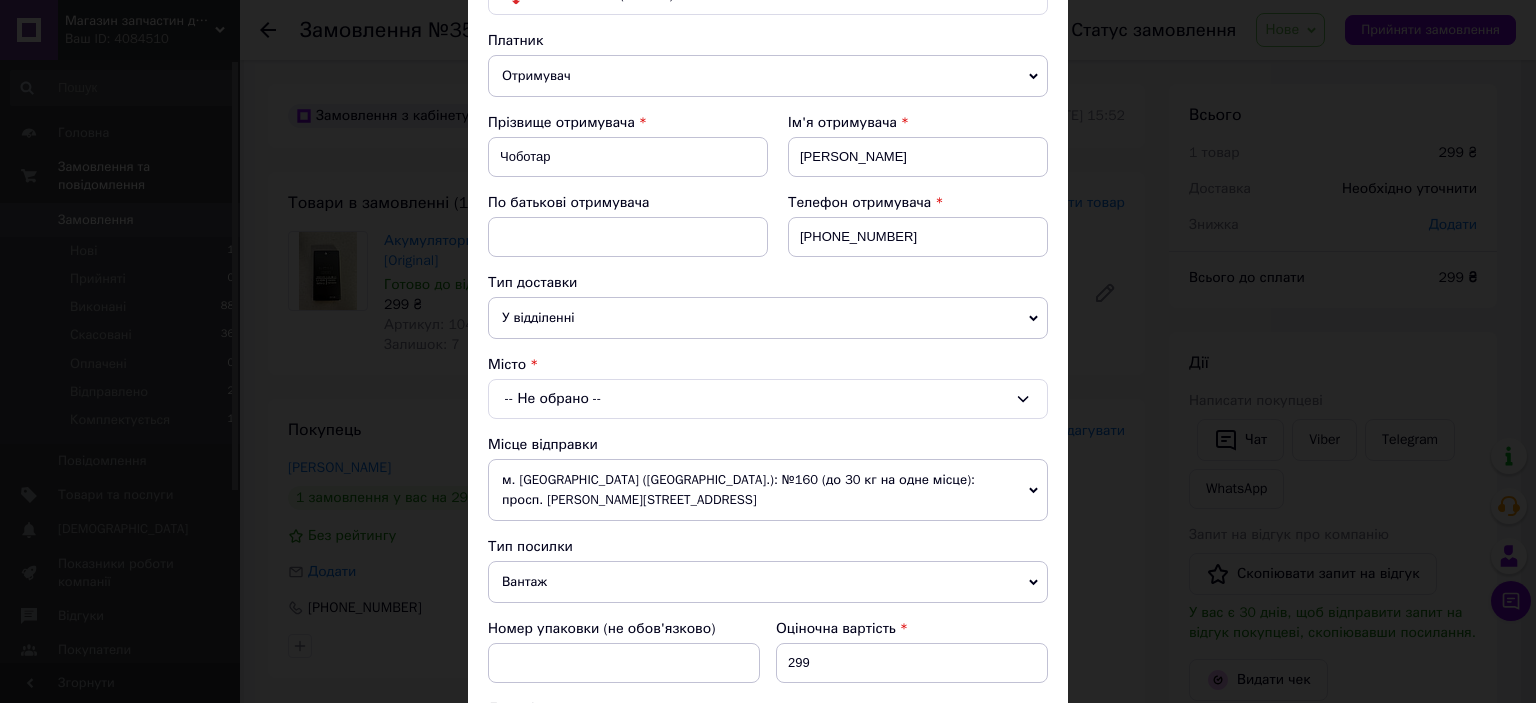 click on "-- Не обрано --" at bounding box center (768, 399) 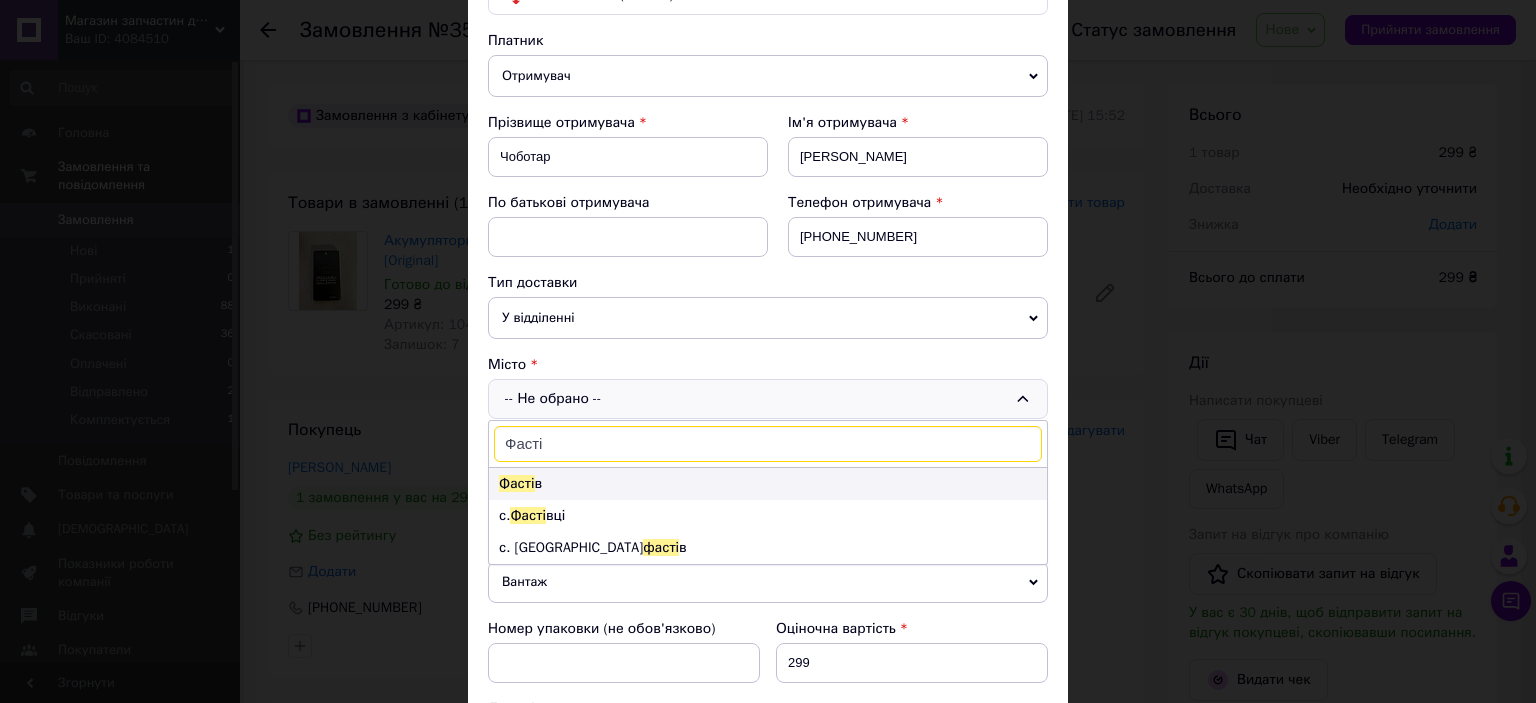 type on "Фасті" 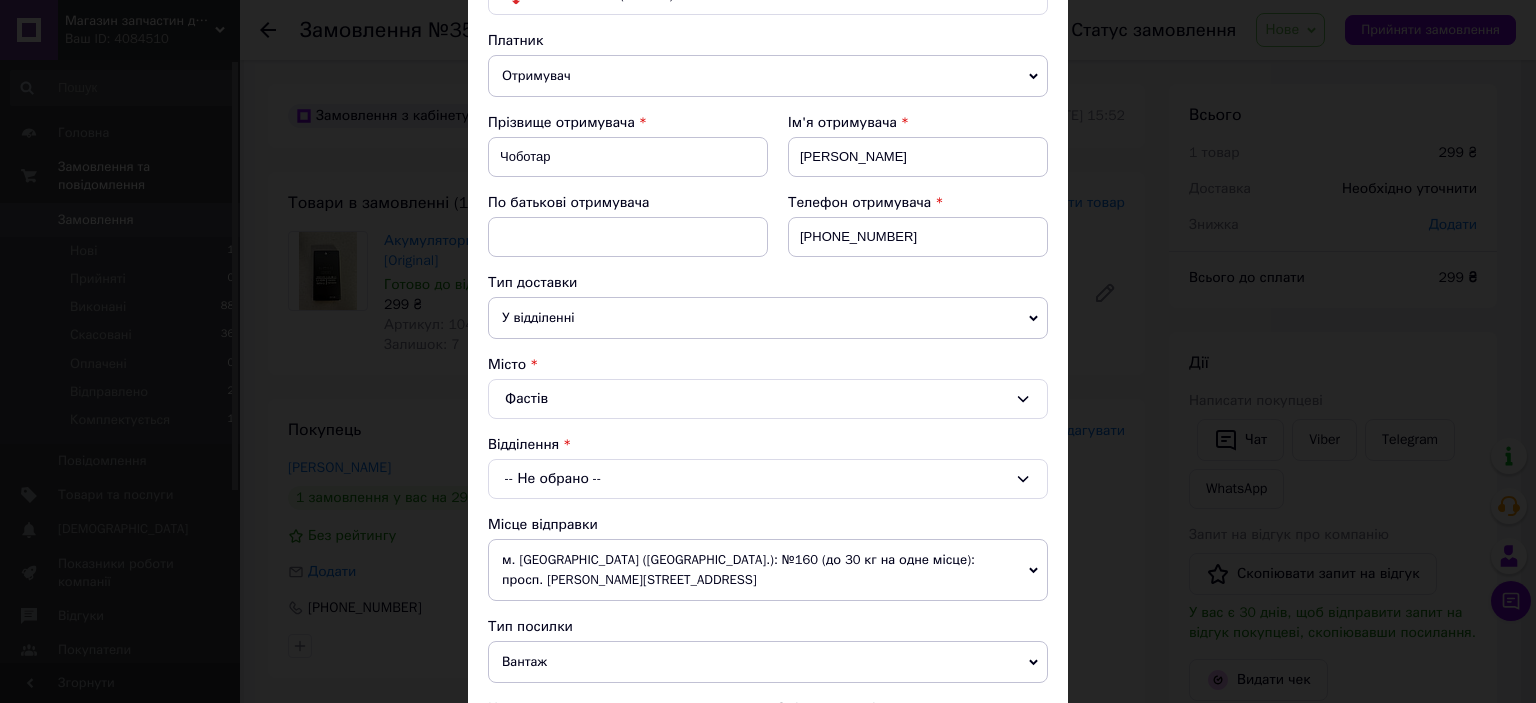 click on "-- Не обрано --" at bounding box center (768, 479) 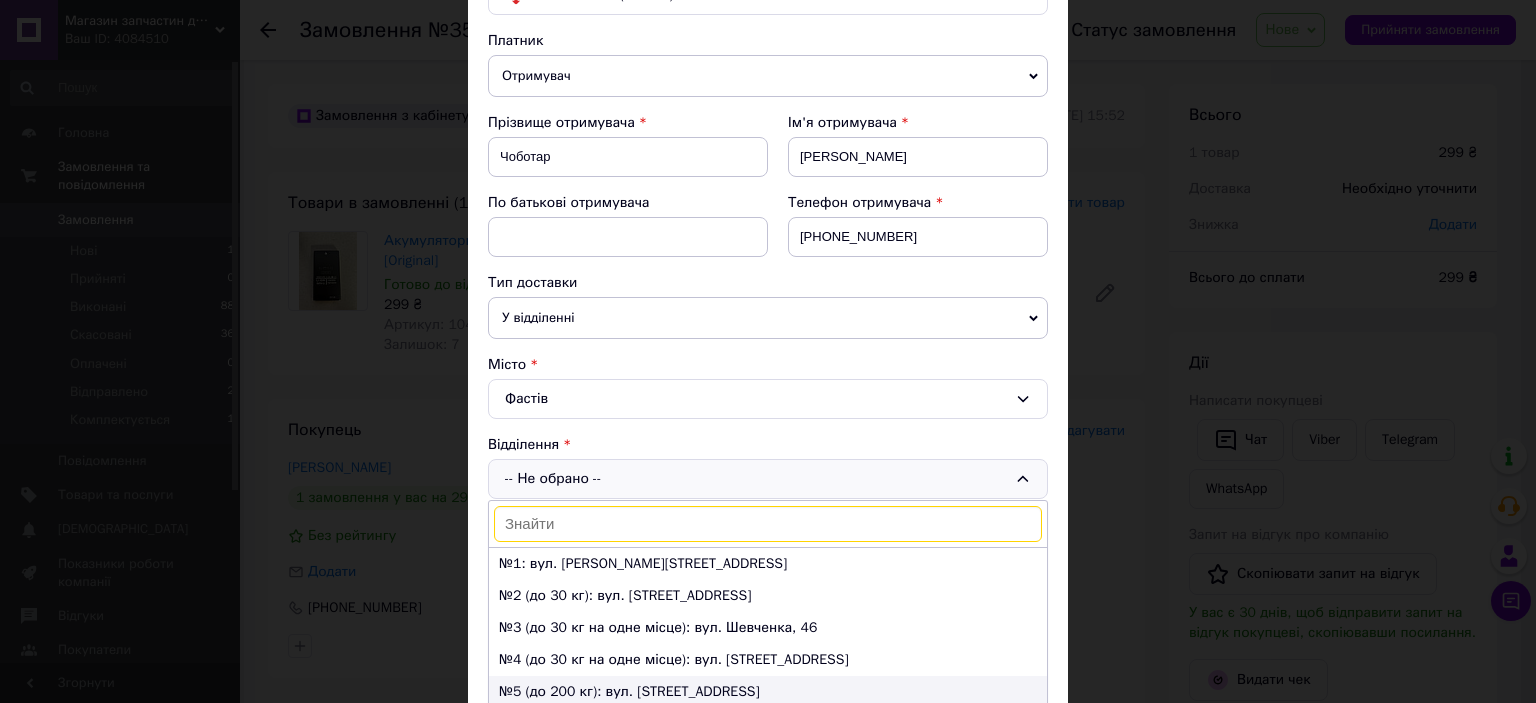click on "№5 (до 200 кг): вул. Київська, 34-Д" at bounding box center (768, 692) 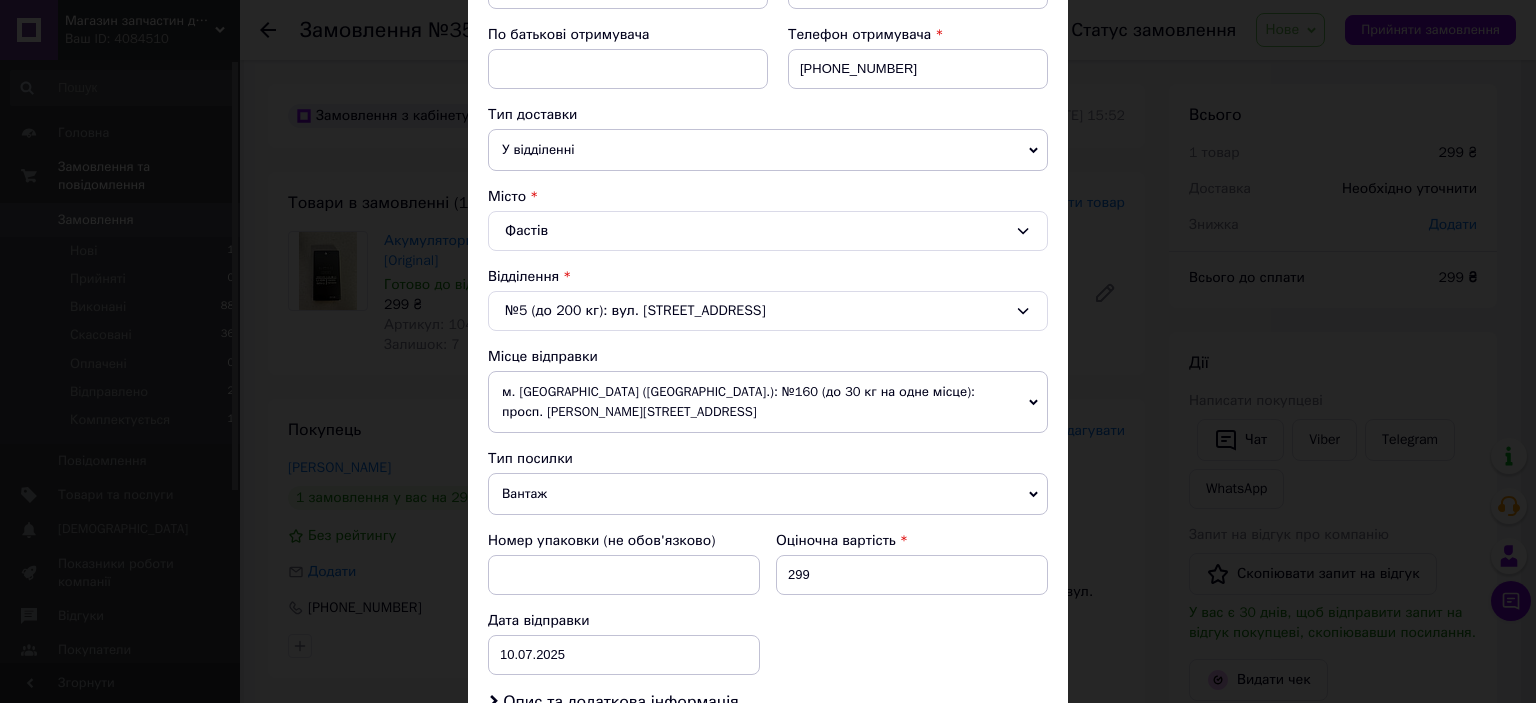 scroll, scrollTop: 400, scrollLeft: 0, axis: vertical 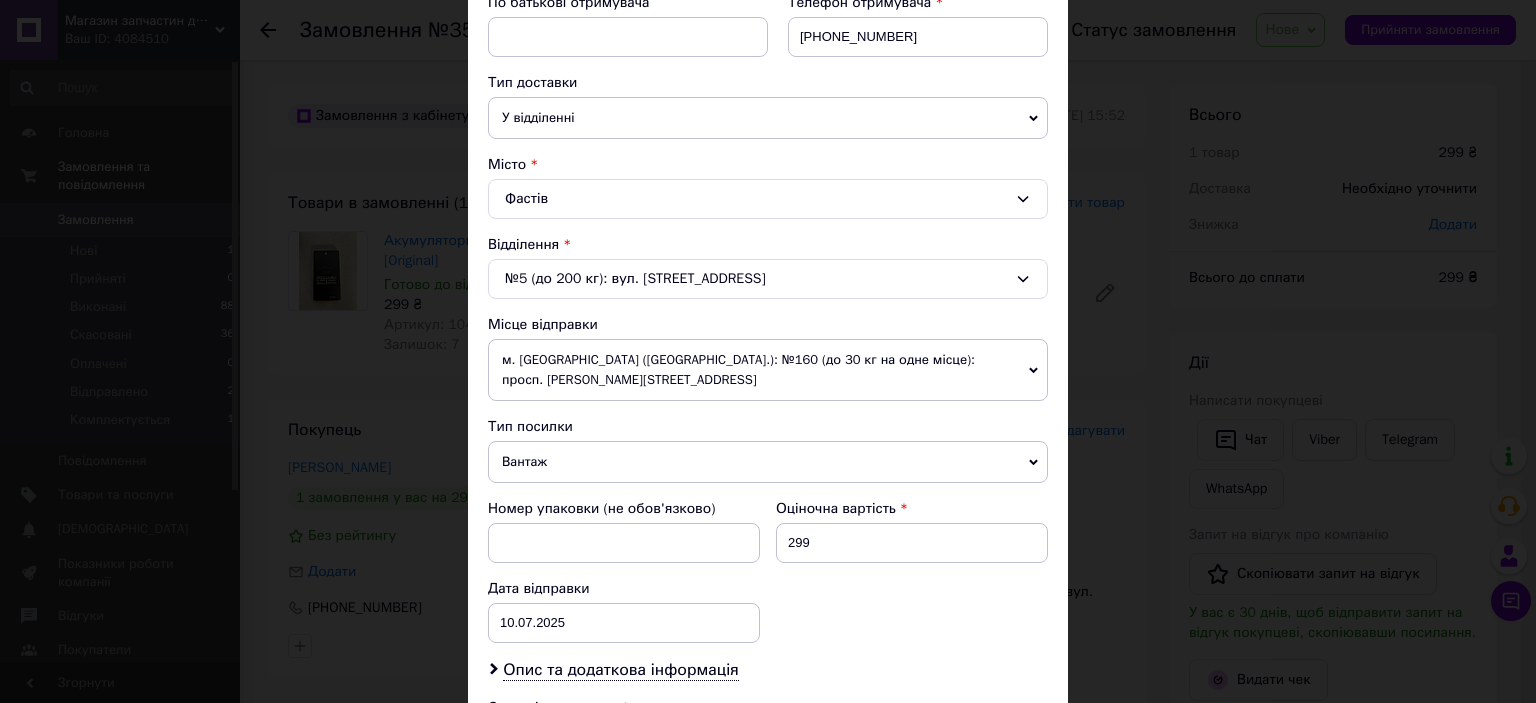 click on "Вантаж" at bounding box center [768, 462] 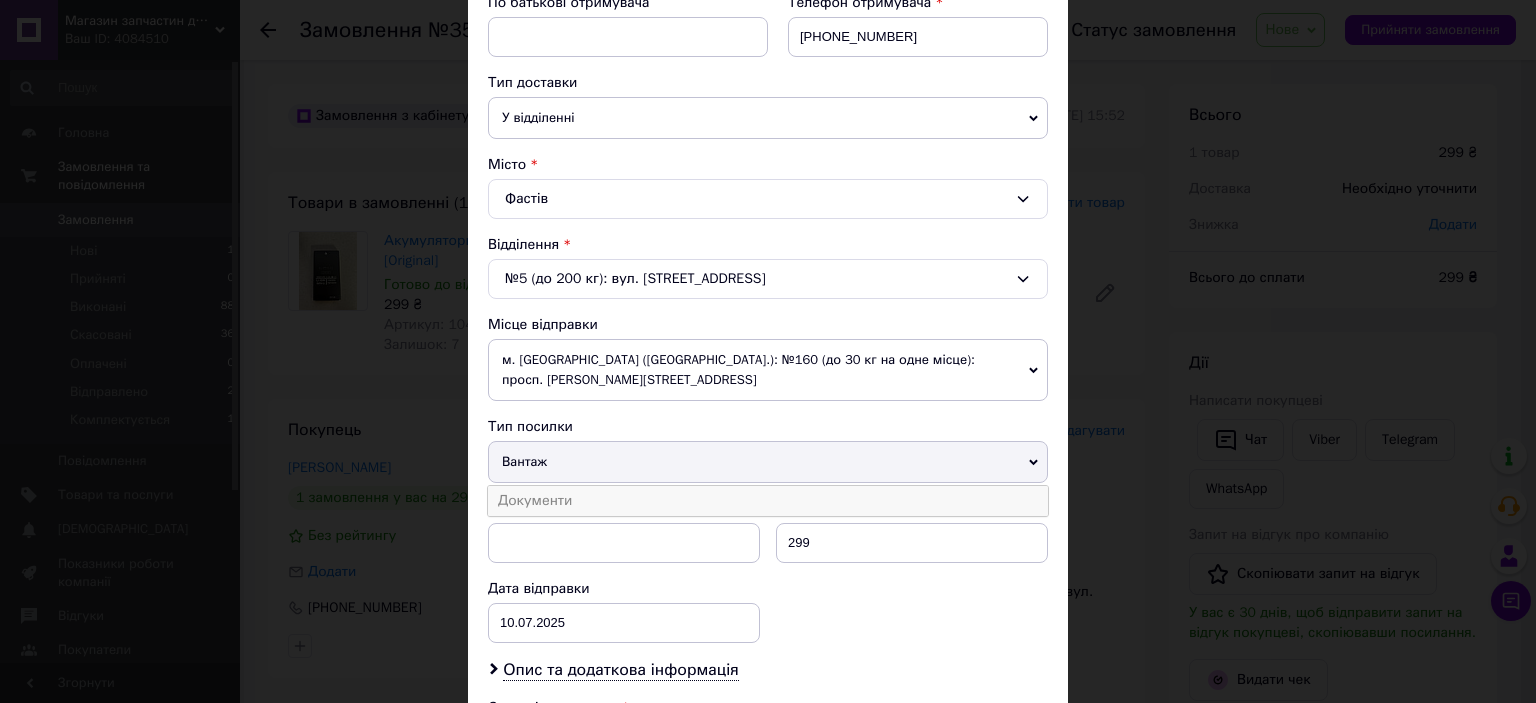 click on "Документи" at bounding box center [768, 501] 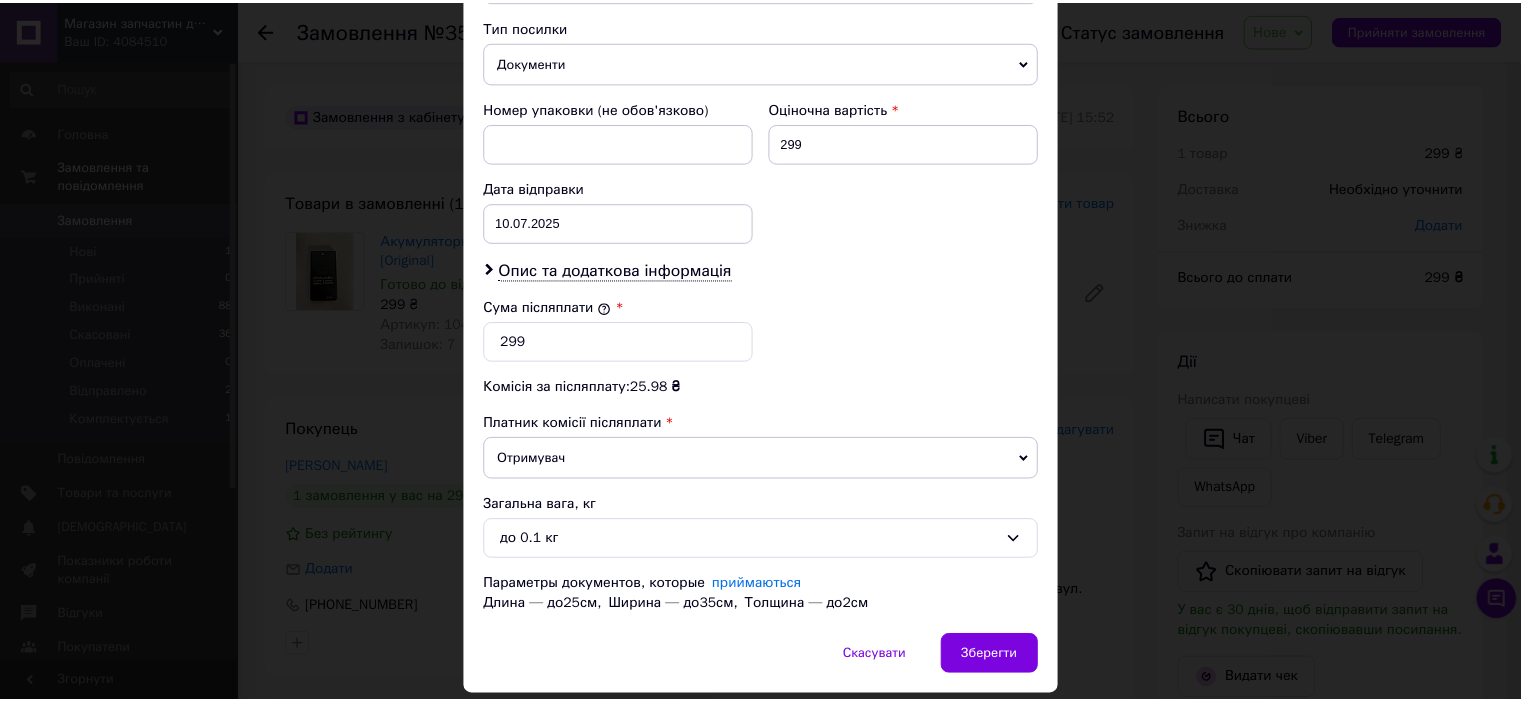 scroll, scrollTop: 856, scrollLeft: 0, axis: vertical 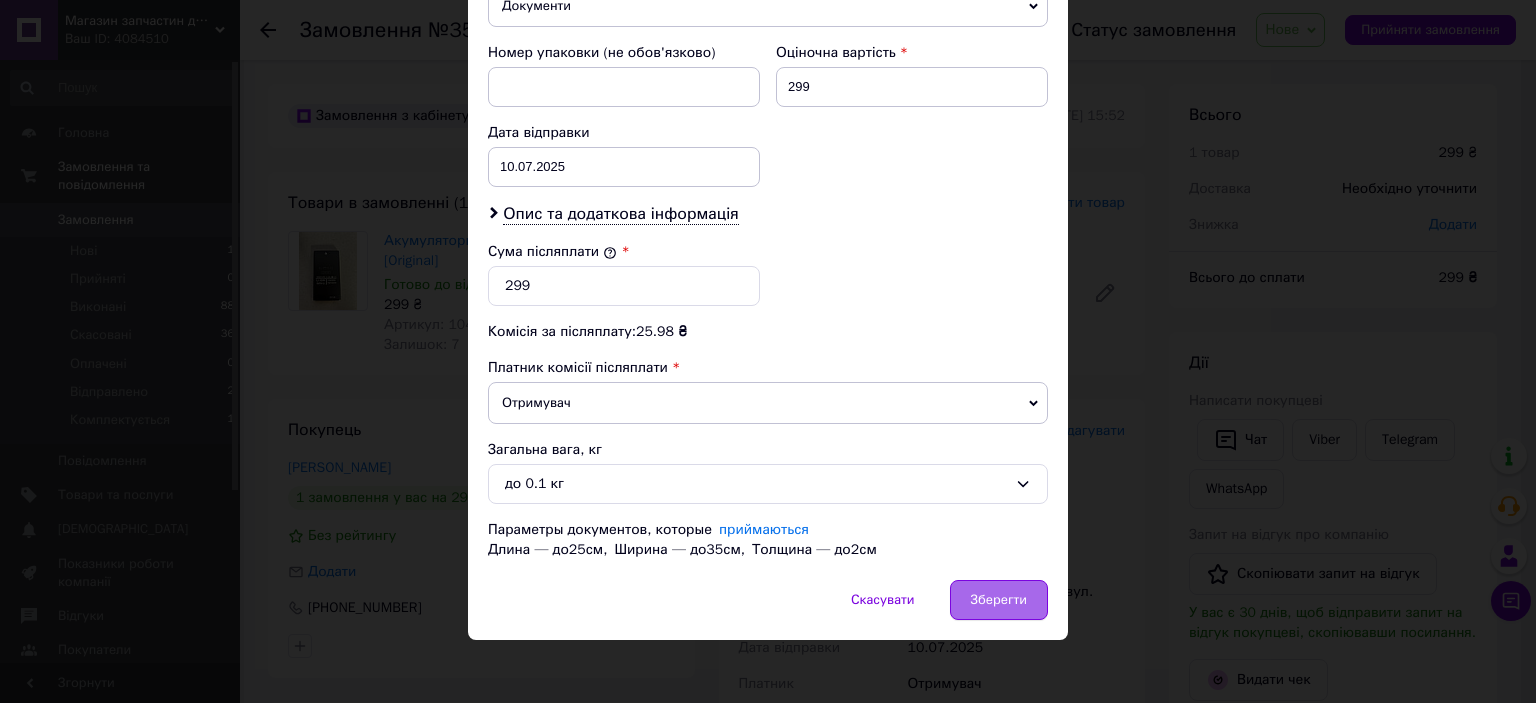 click on "Зберегти" at bounding box center [999, 600] 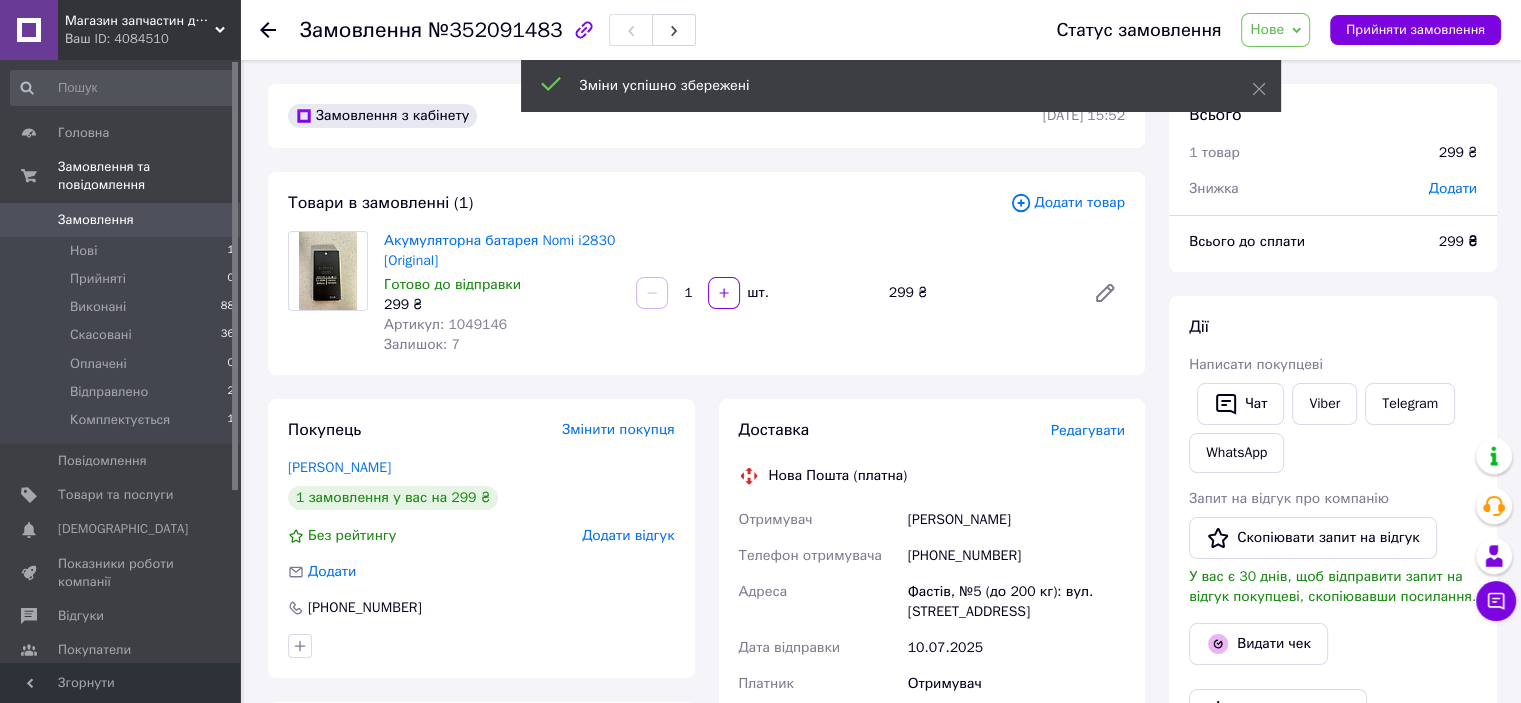 click 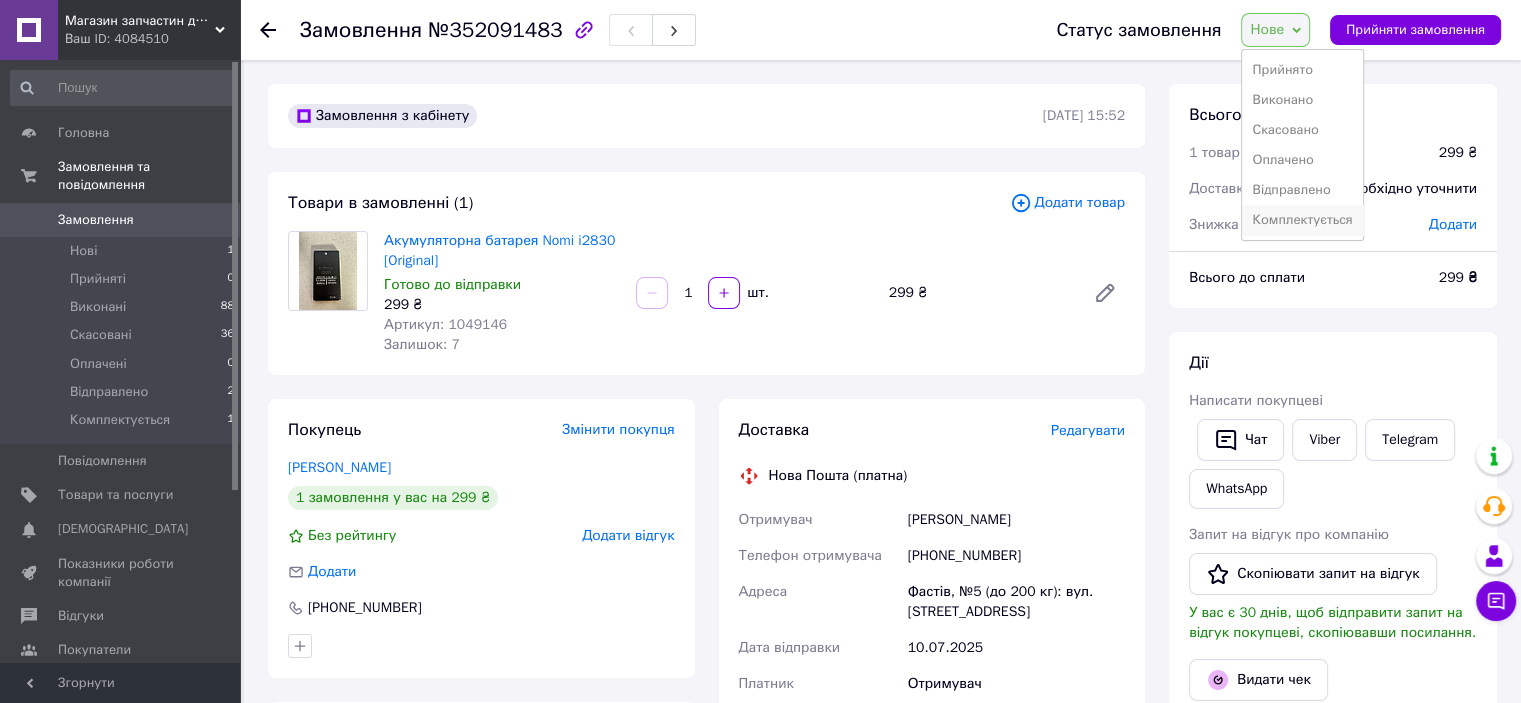 click on "Комплектується" at bounding box center [1302, 220] 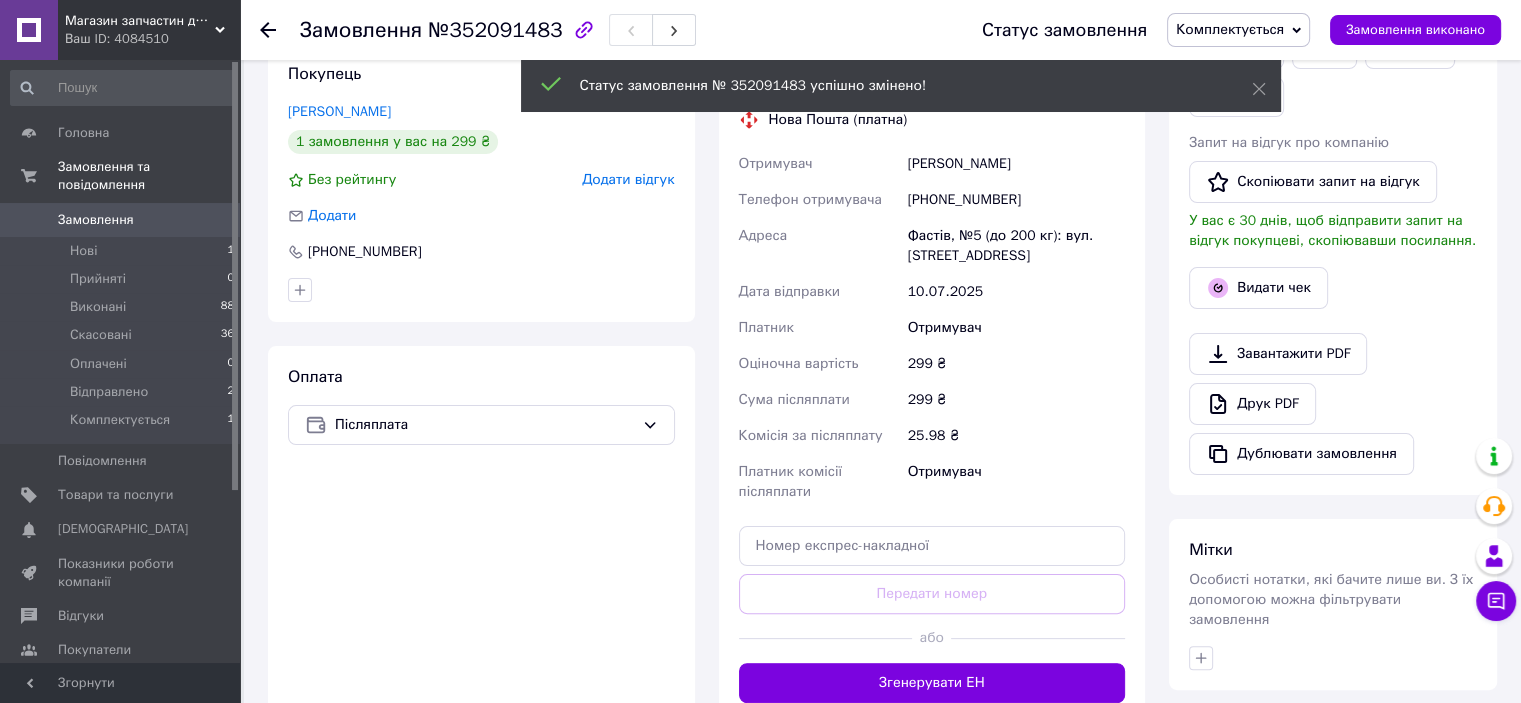 scroll, scrollTop: 500, scrollLeft: 0, axis: vertical 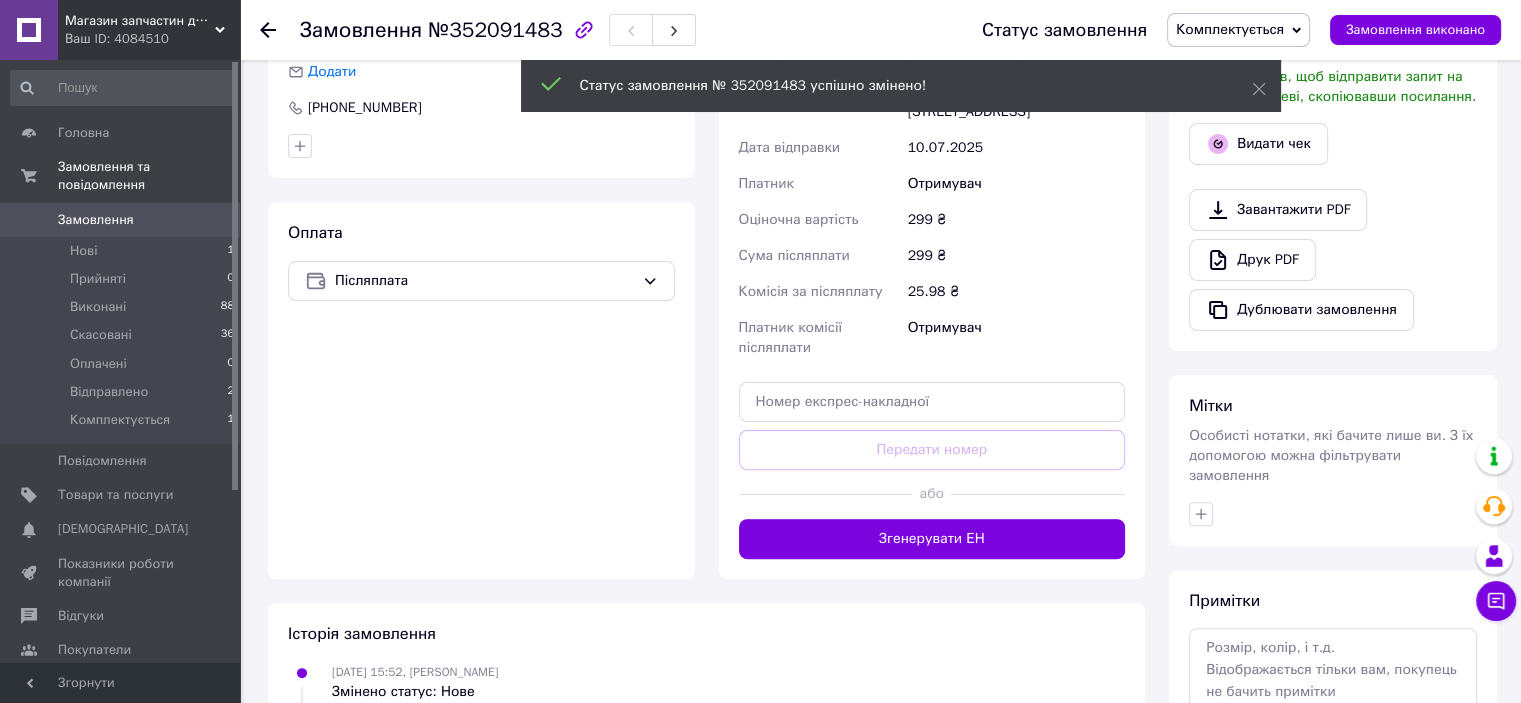 click on "Згенерувати ЕН" at bounding box center (932, 539) 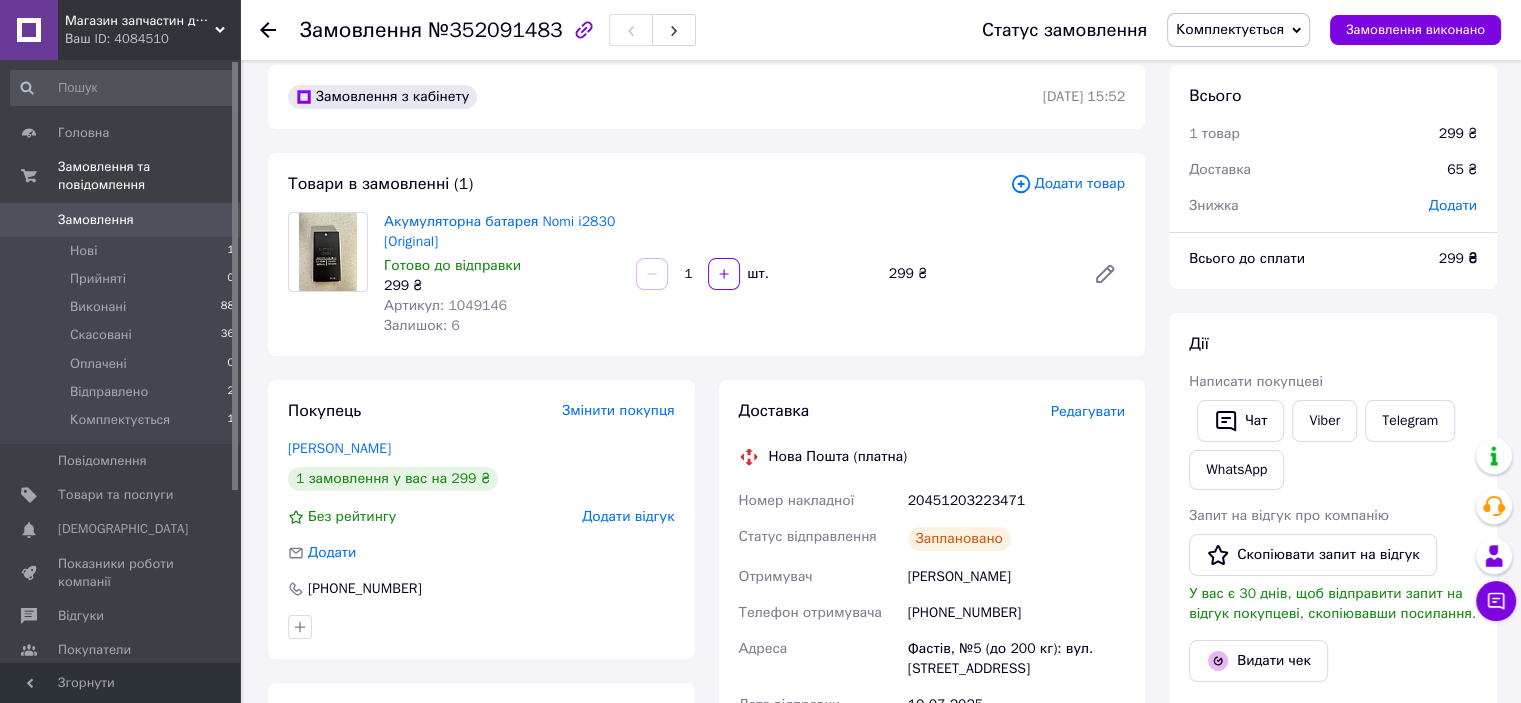 scroll, scrollTop: 0, scrollLeft: 0, axis: both 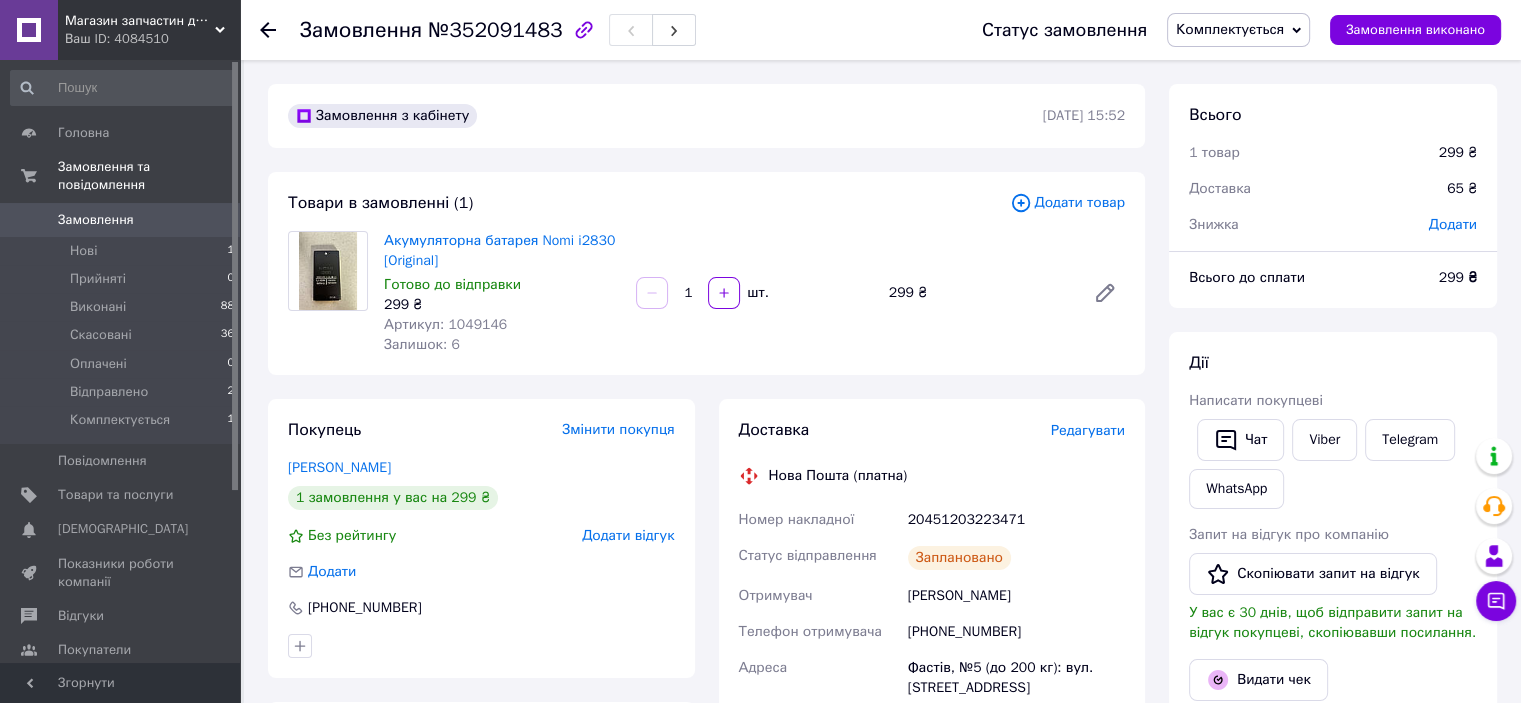 drag, startPoint x: 344, startPoint y: 470, endPoint x: 656, endPoint y: 475, distance: 312.04007 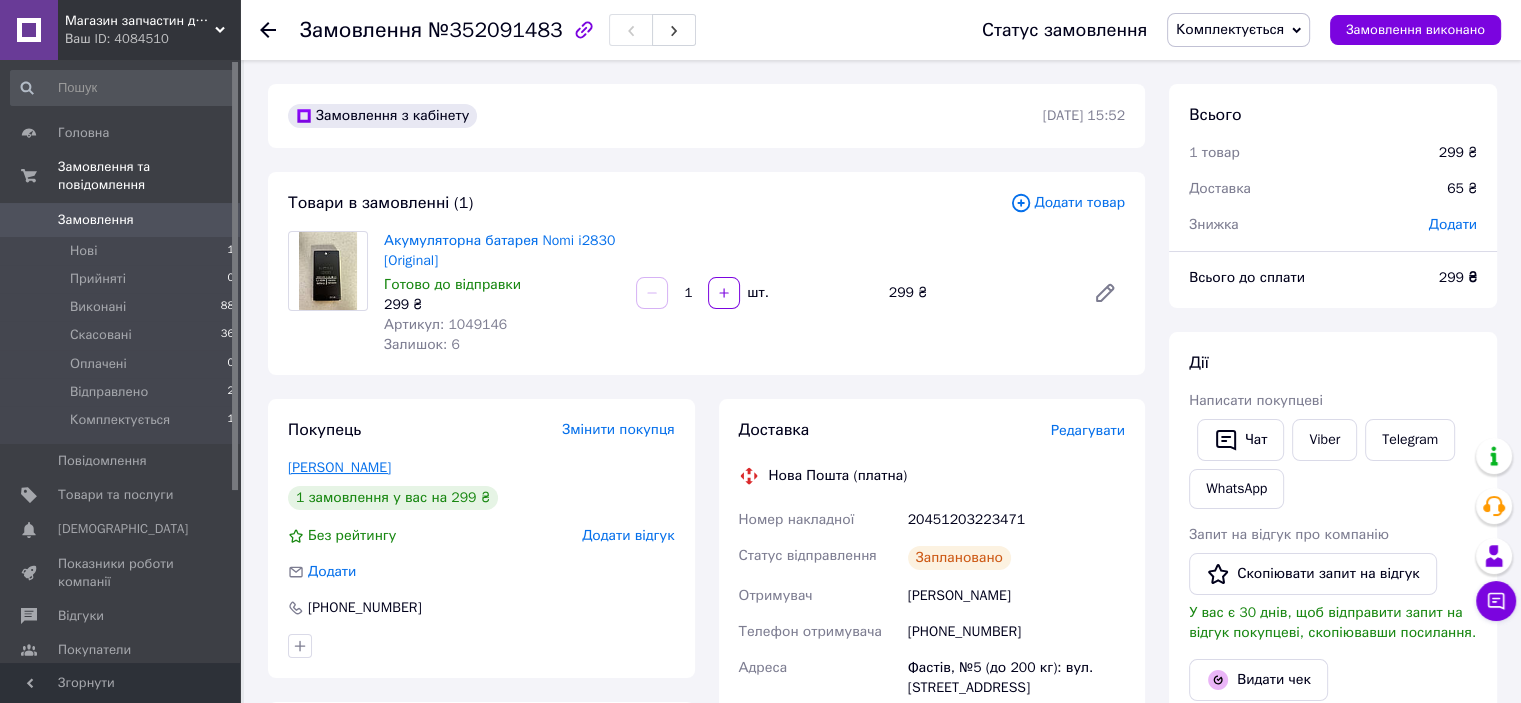 click on "Чоботар Сергий" at bounding box center [339, 467] 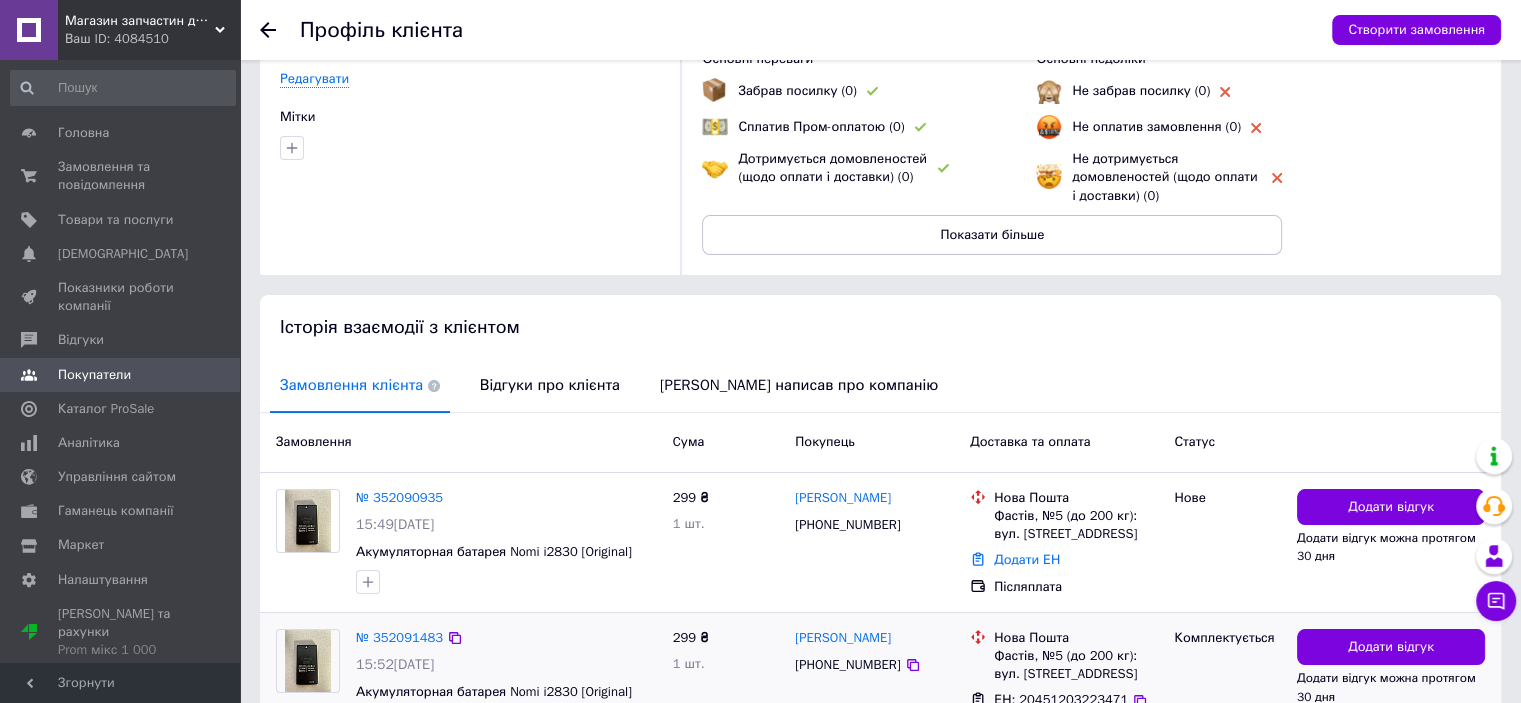 scroll, scrollTop: 0, scrollLeft: 0, axis: both 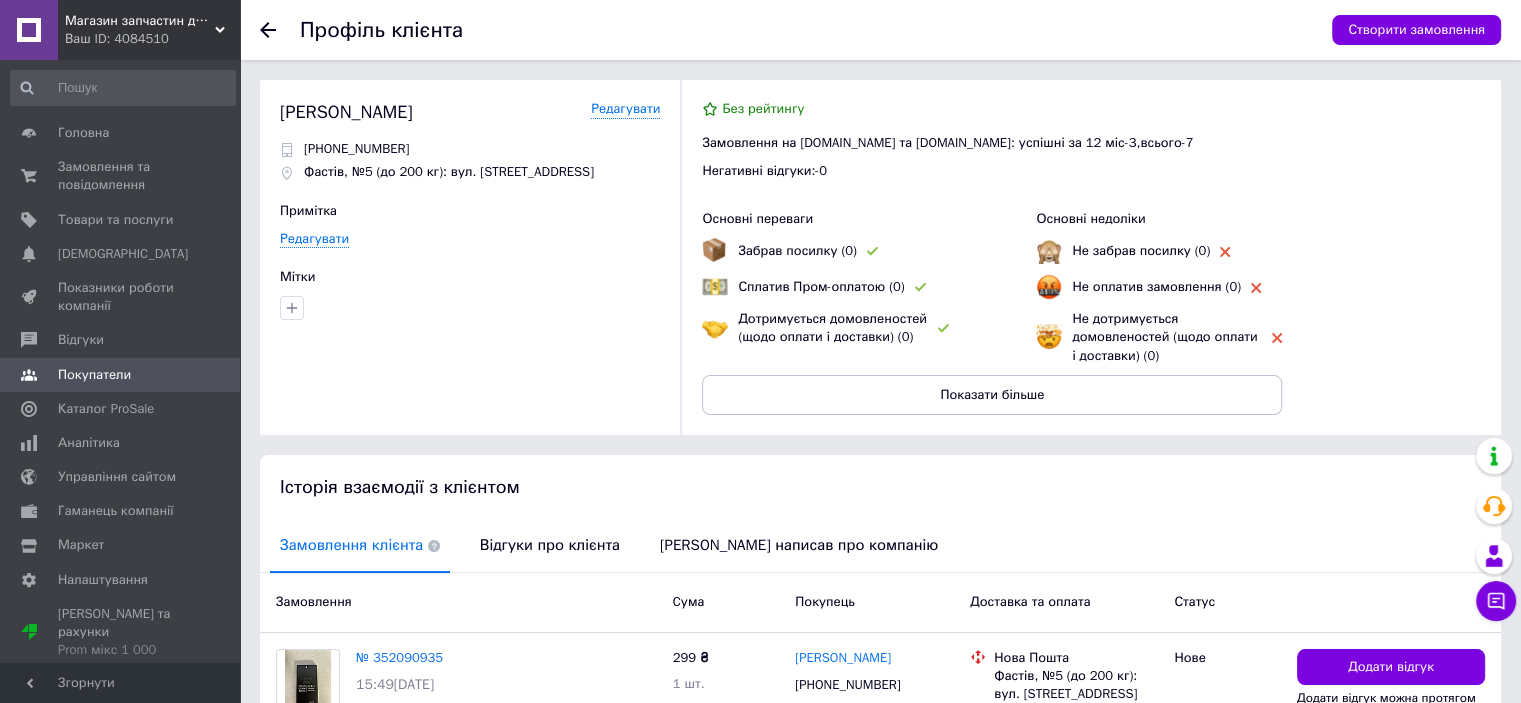 click 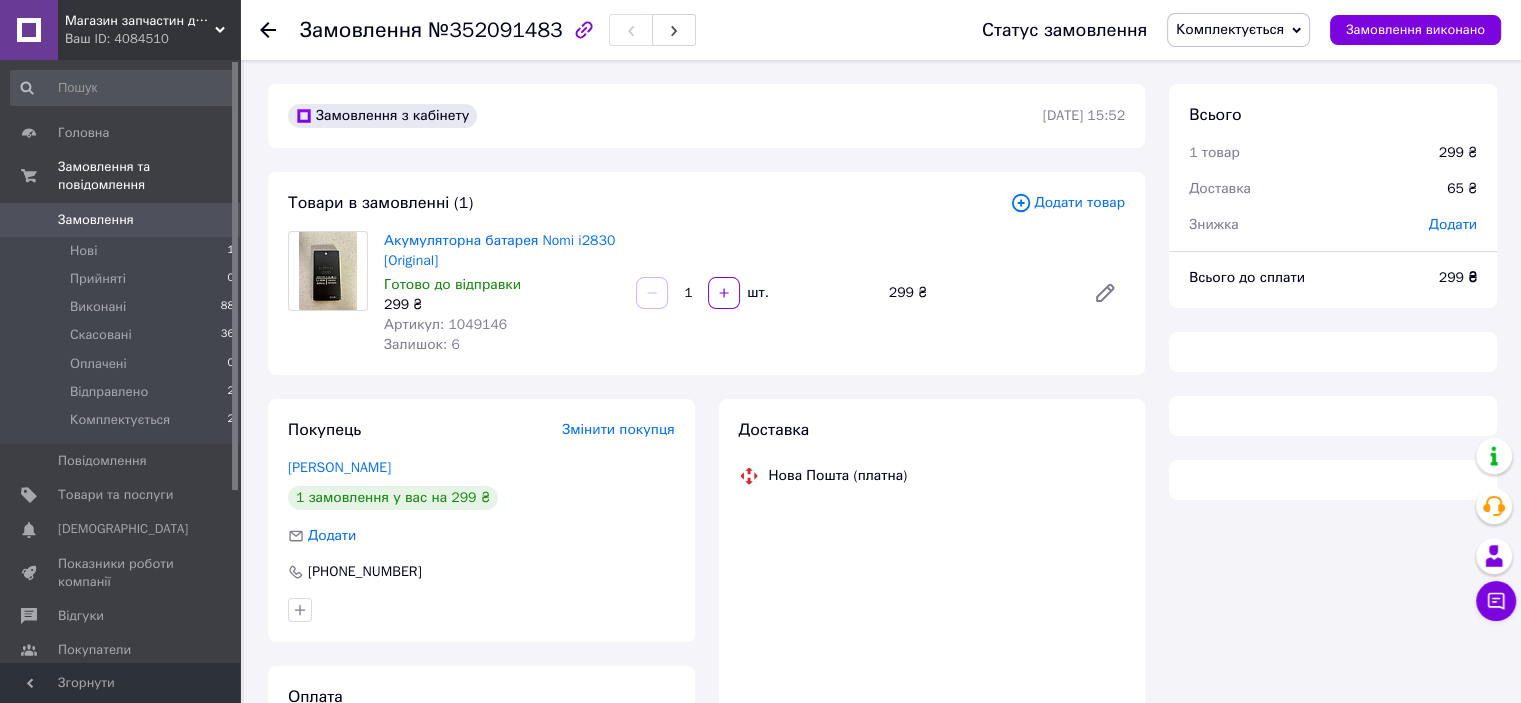 click on "Замовлення" at bounding box center (96, 220) 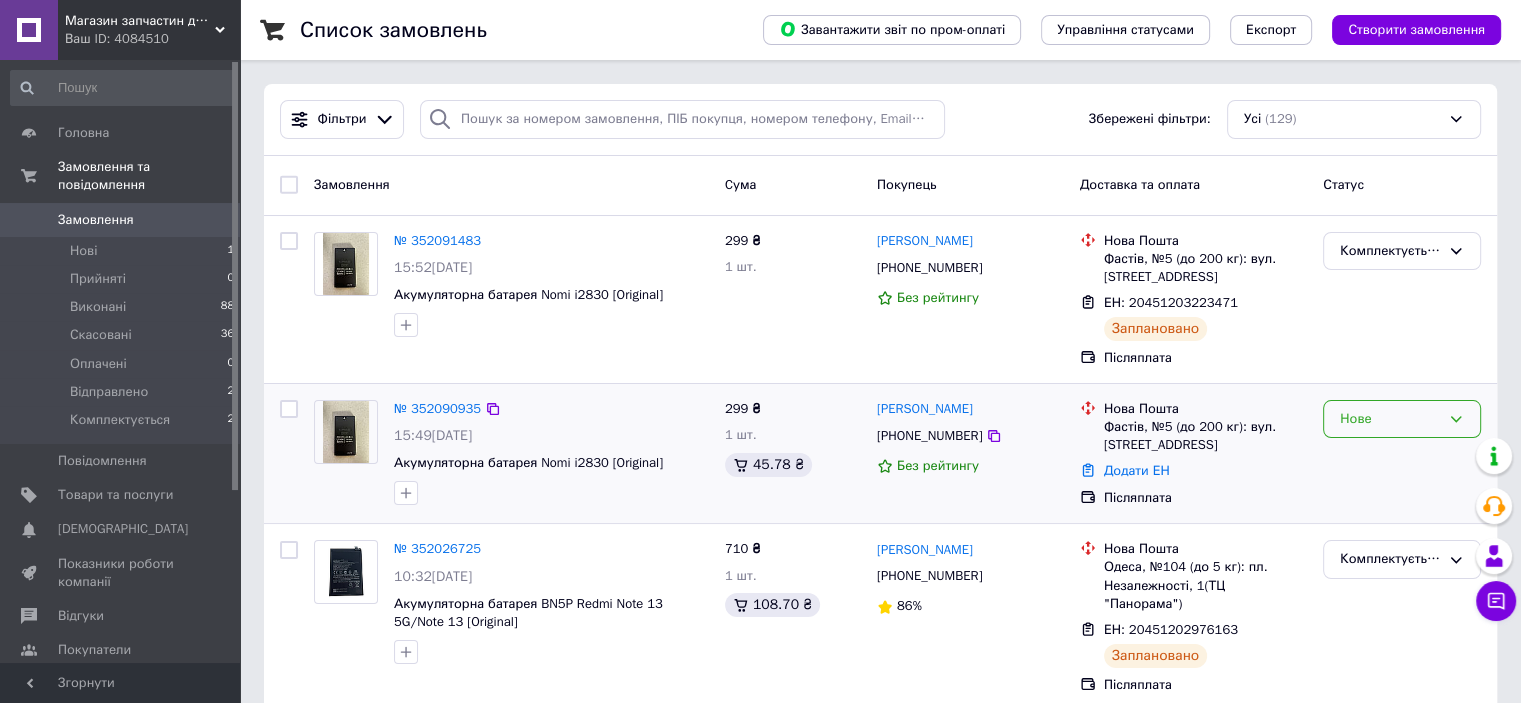 click on "Нове" at bounding box center [1390, 419] 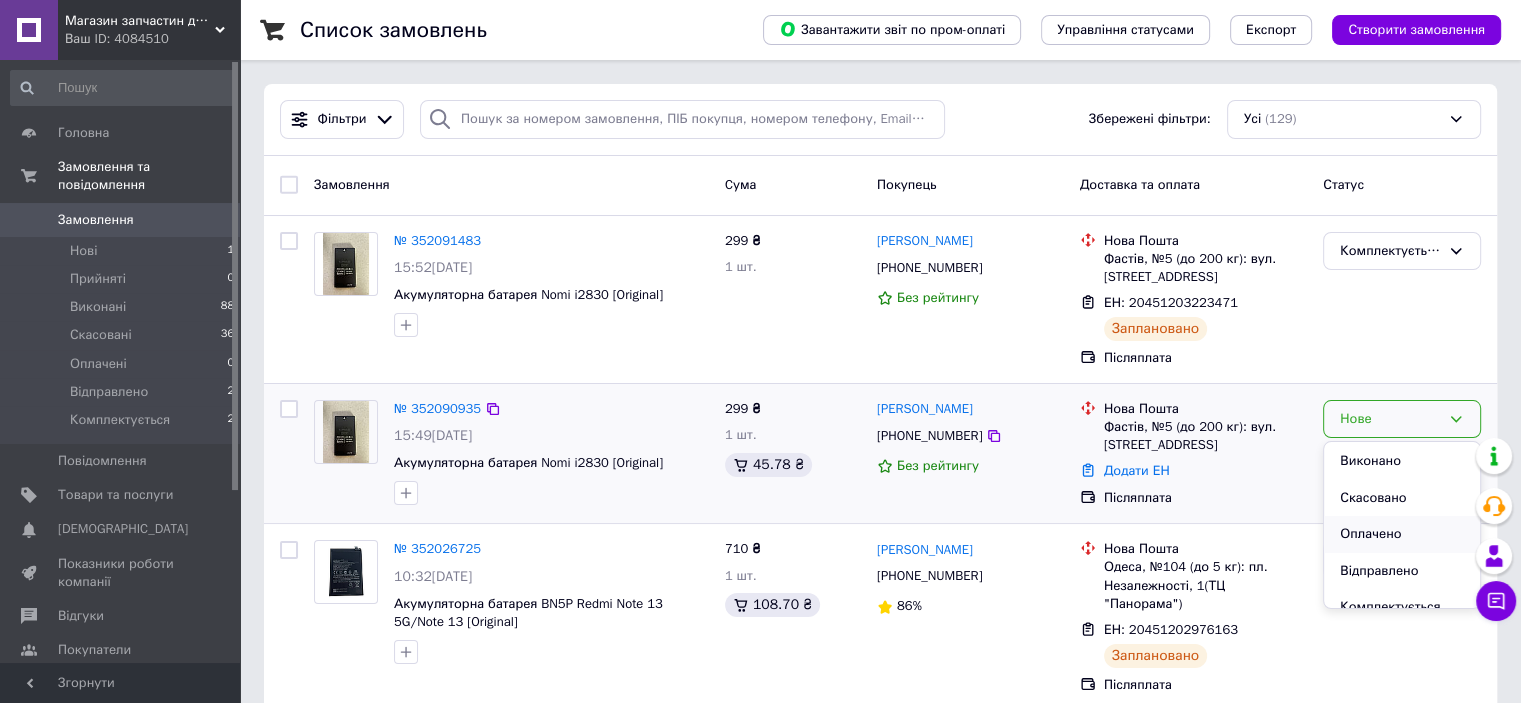 scroll, scrollTop: 53, scrollLeft: 0, axis: vertical 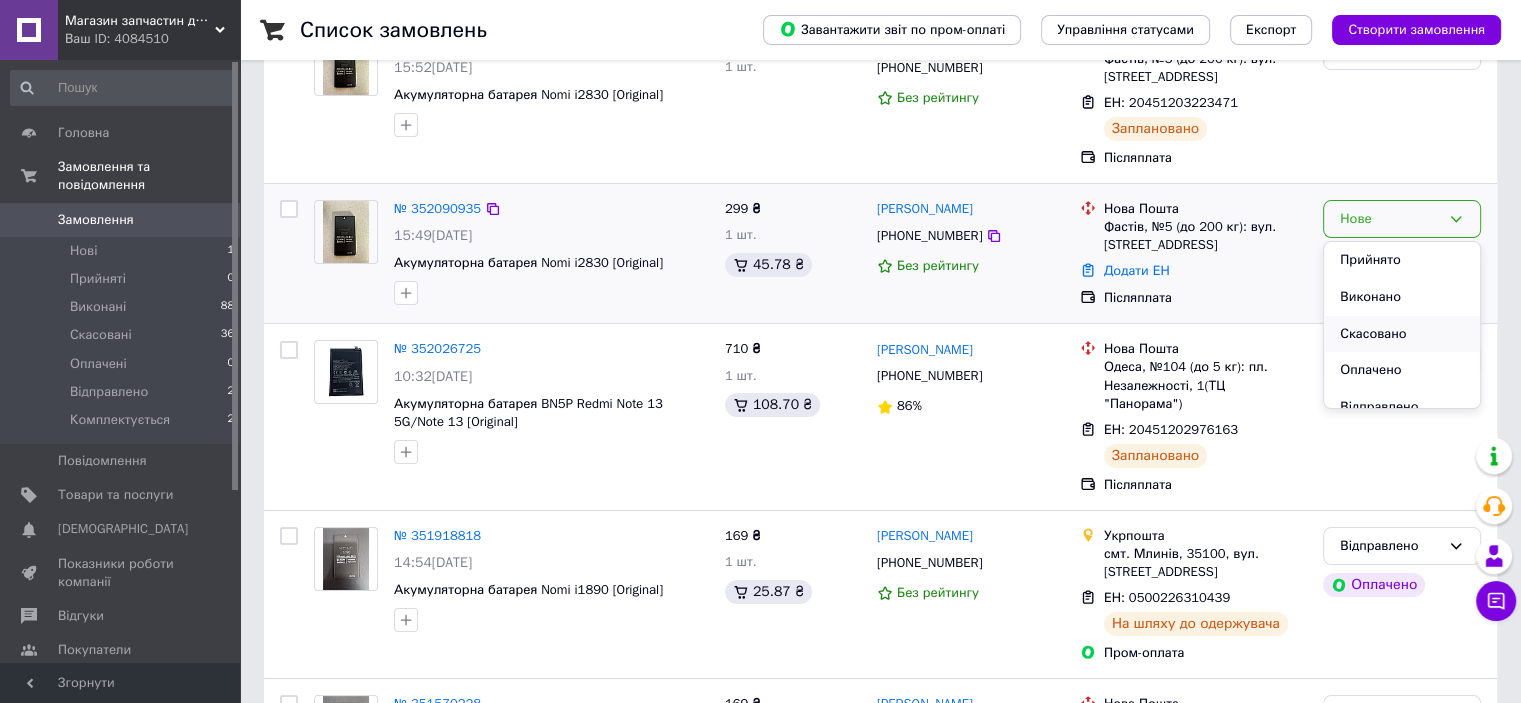 click on "Скасовано" at bounding box center [1402, 334] 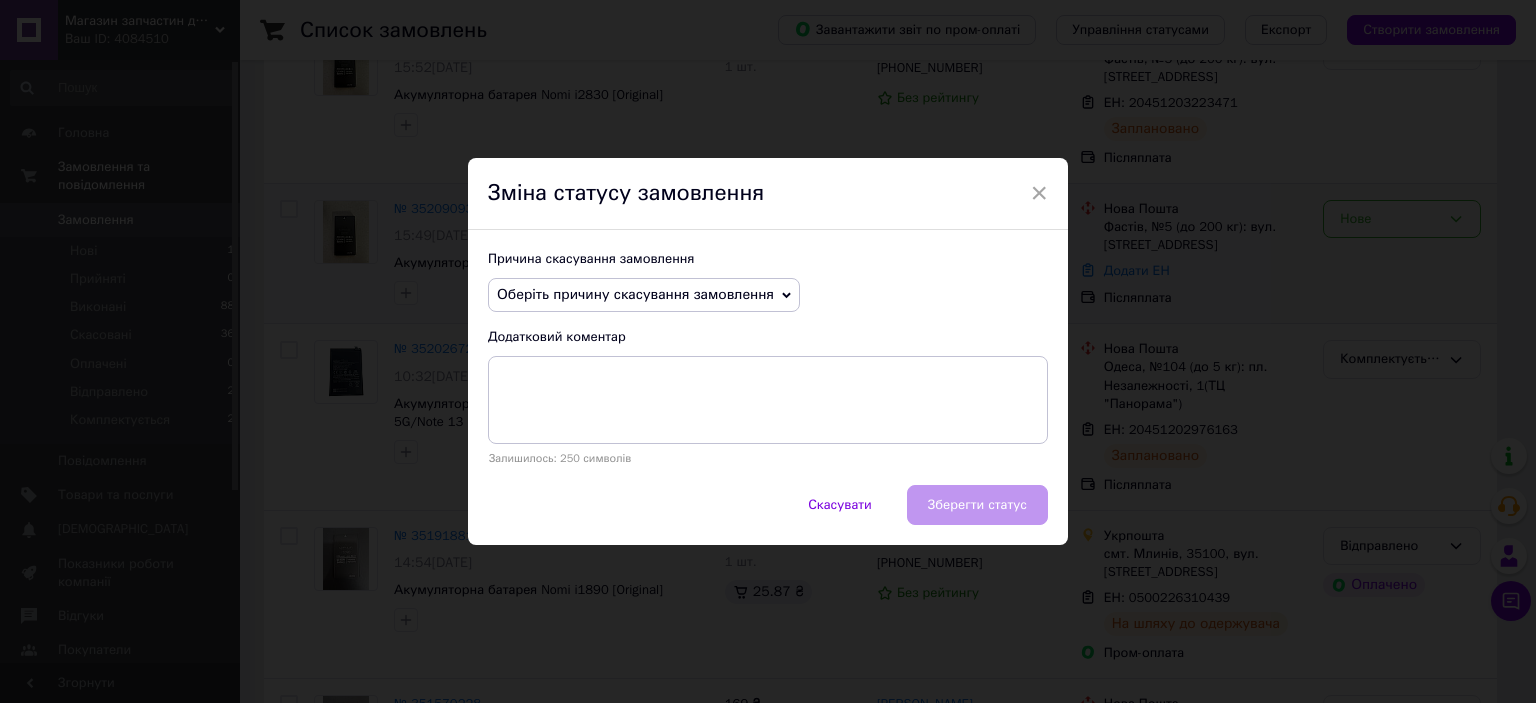 click on "Оберіть причину скасування замовлення" at bounding box center (635, 294) 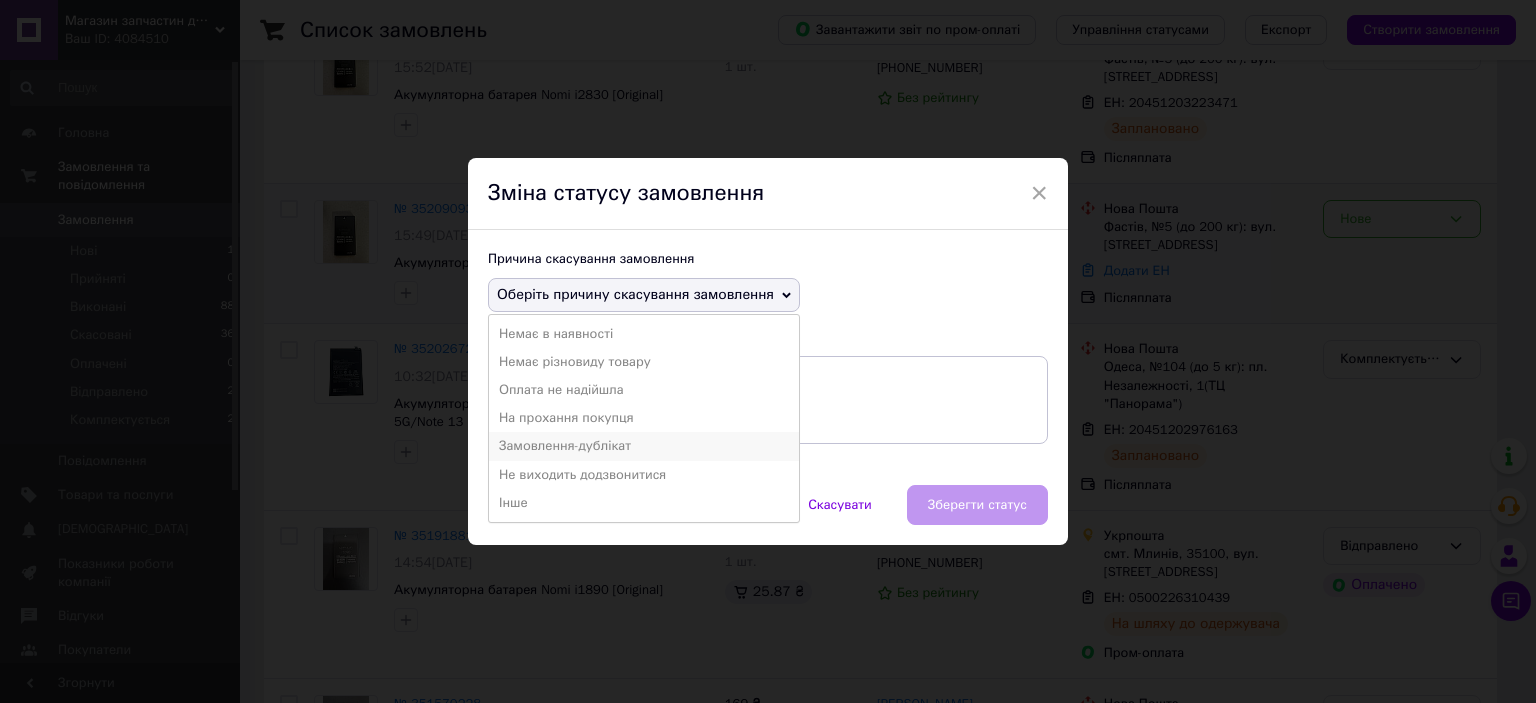 click on "Замовлення-дублікат" at bounding box center (644, 446) 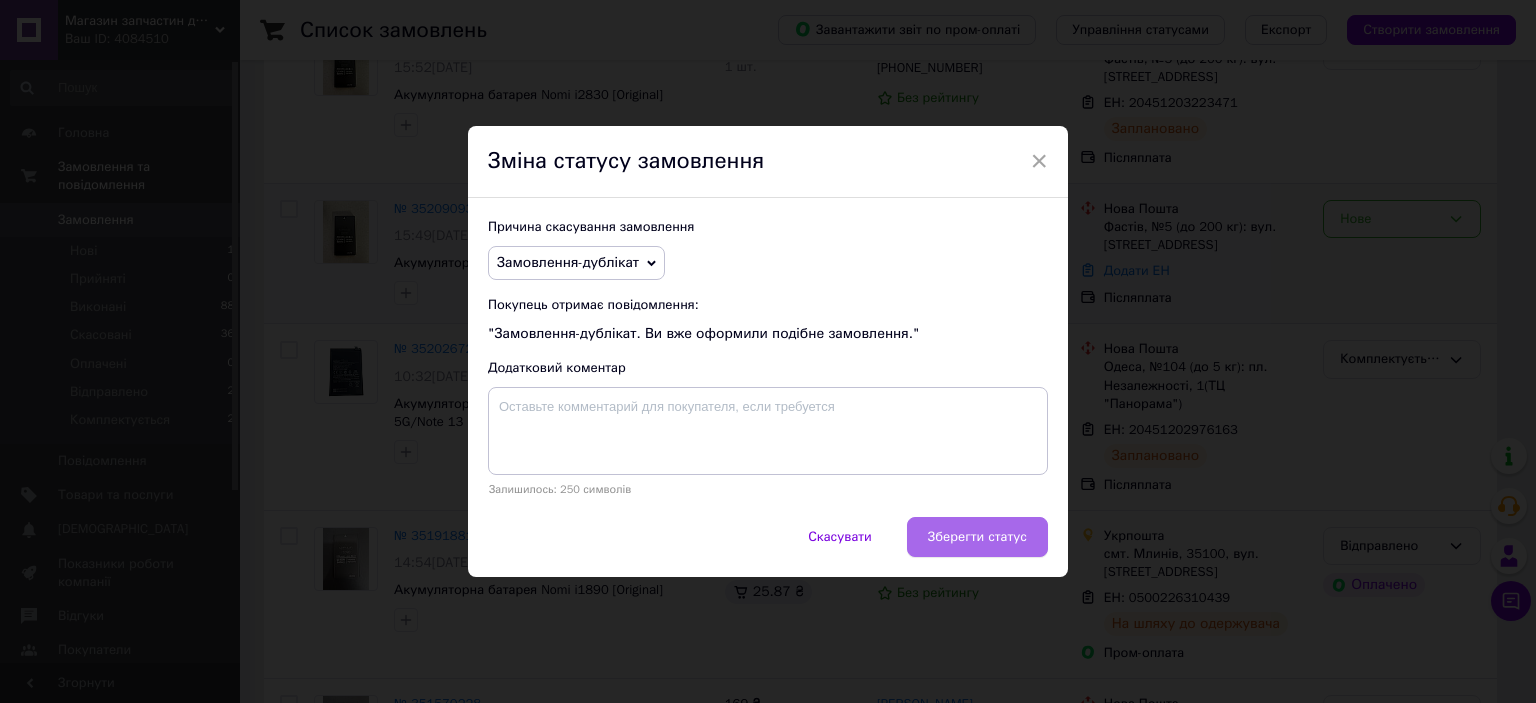click on "Зберегти статус" at bounding box center [977, 537] 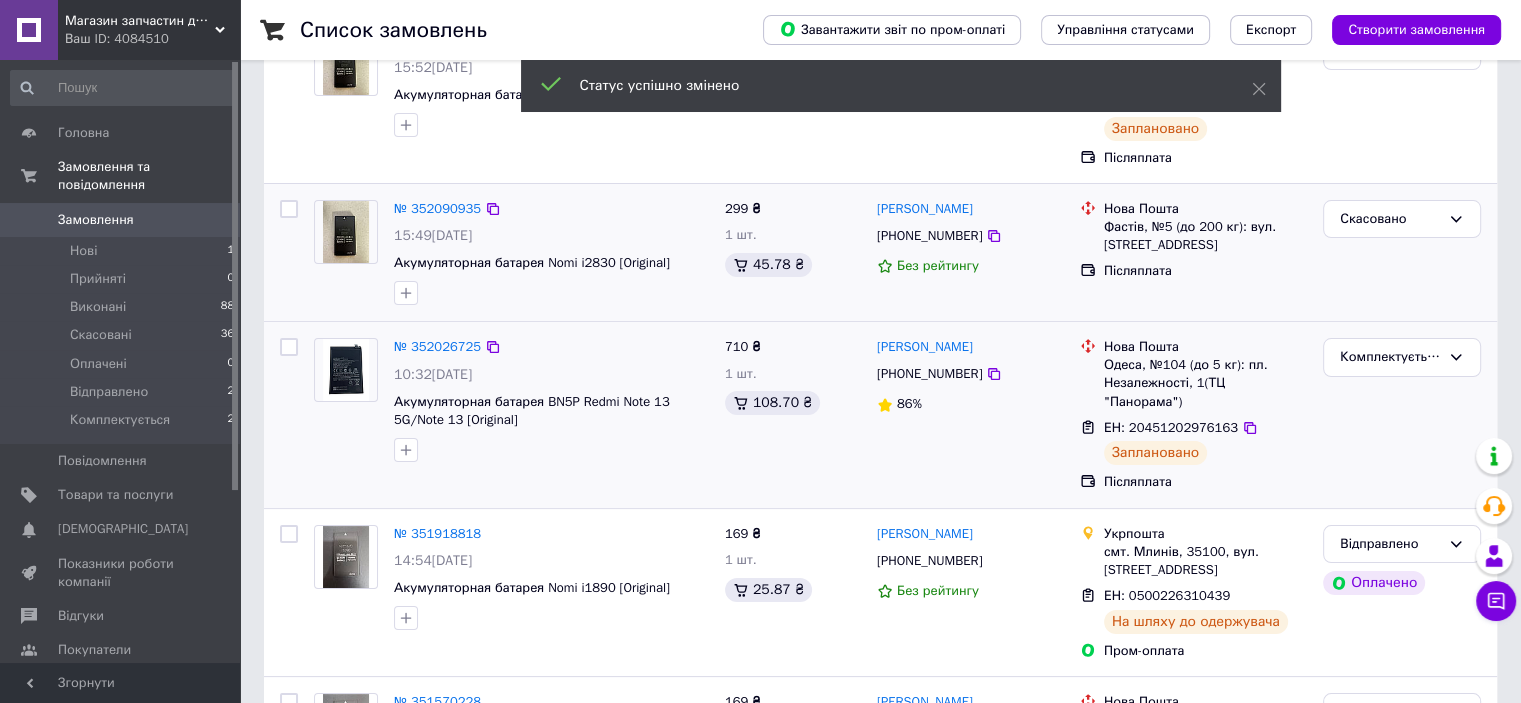 scroll, scrollTop: 0, scrollLeft: 0, axis: both 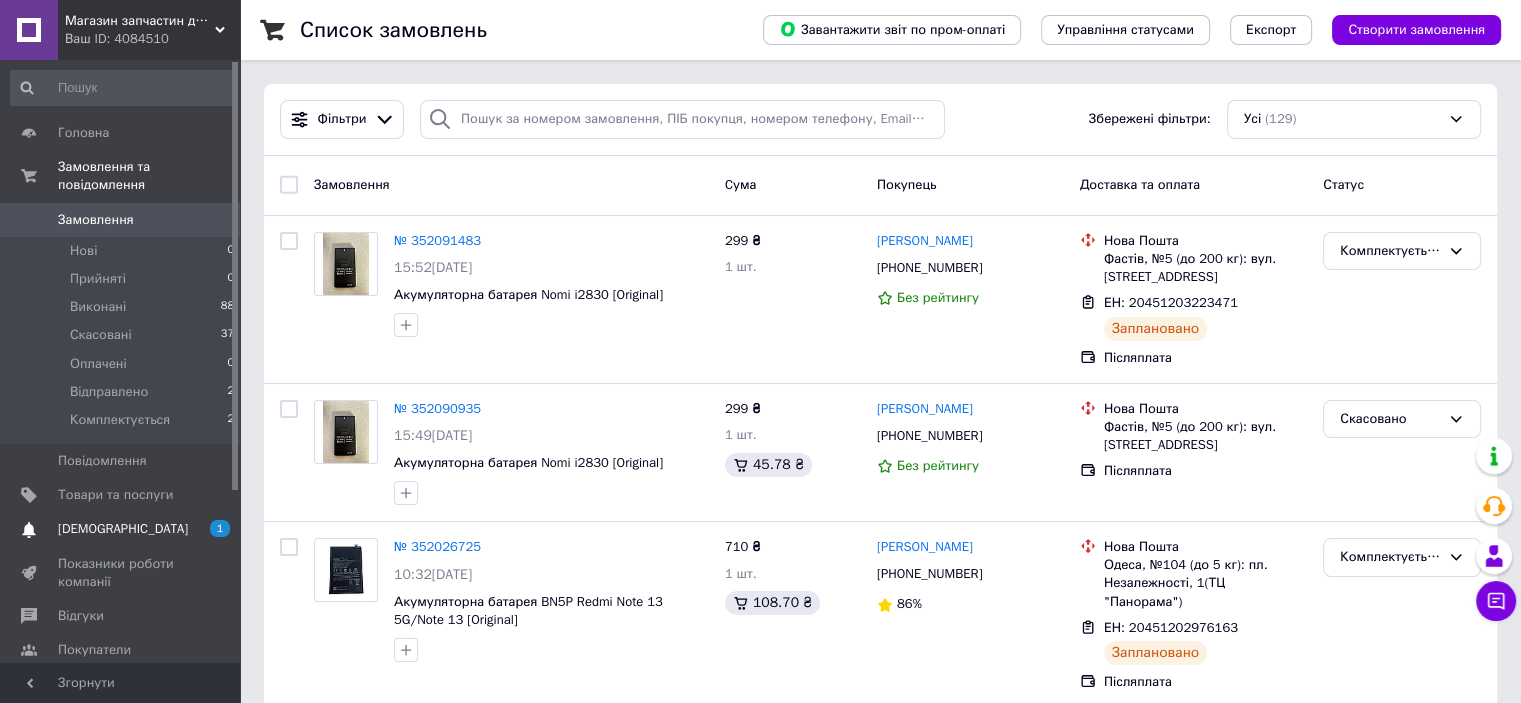 click on "[DEMOGRAPHIC_DATA]" at bounding box center (121, 529) 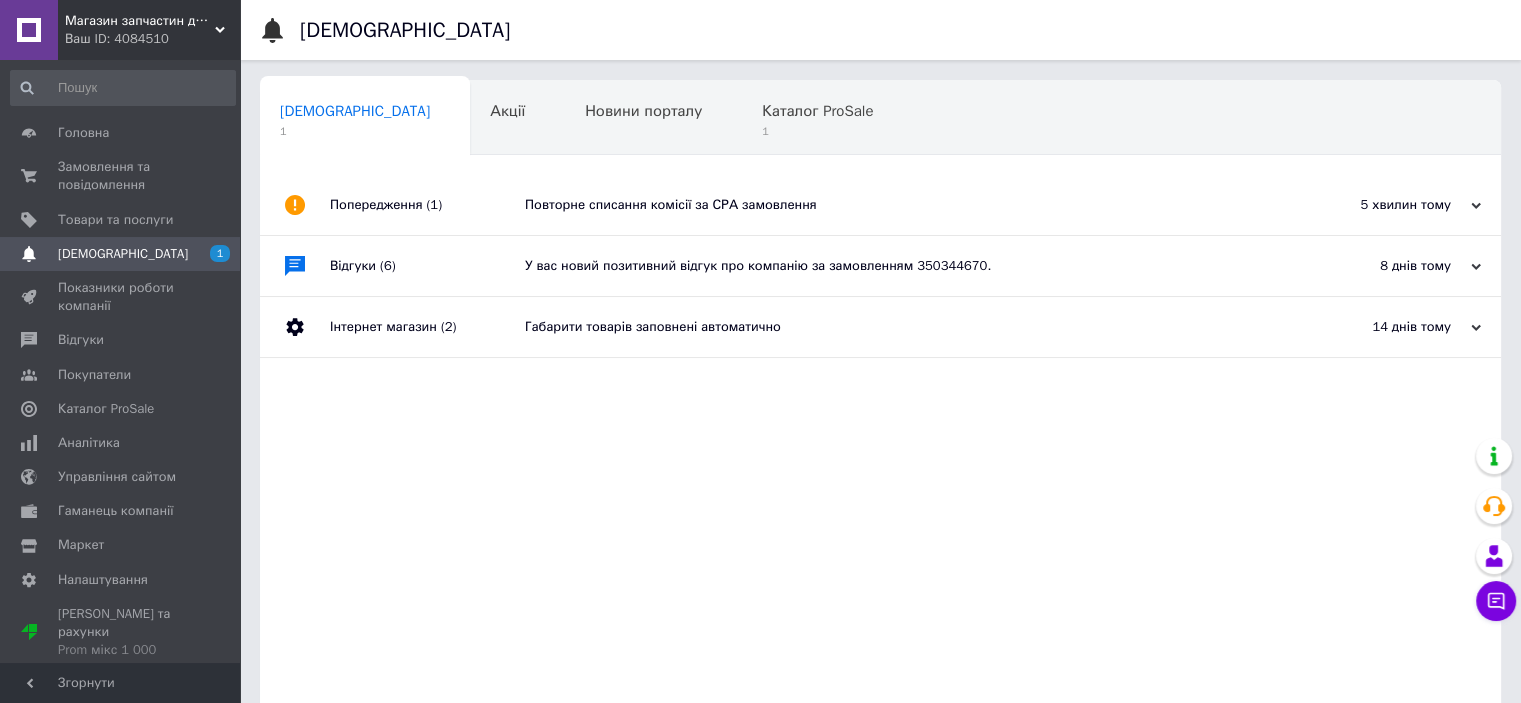 click on "Повторне списання комісії за СРА замовлення" at bounding box center (903, 205) 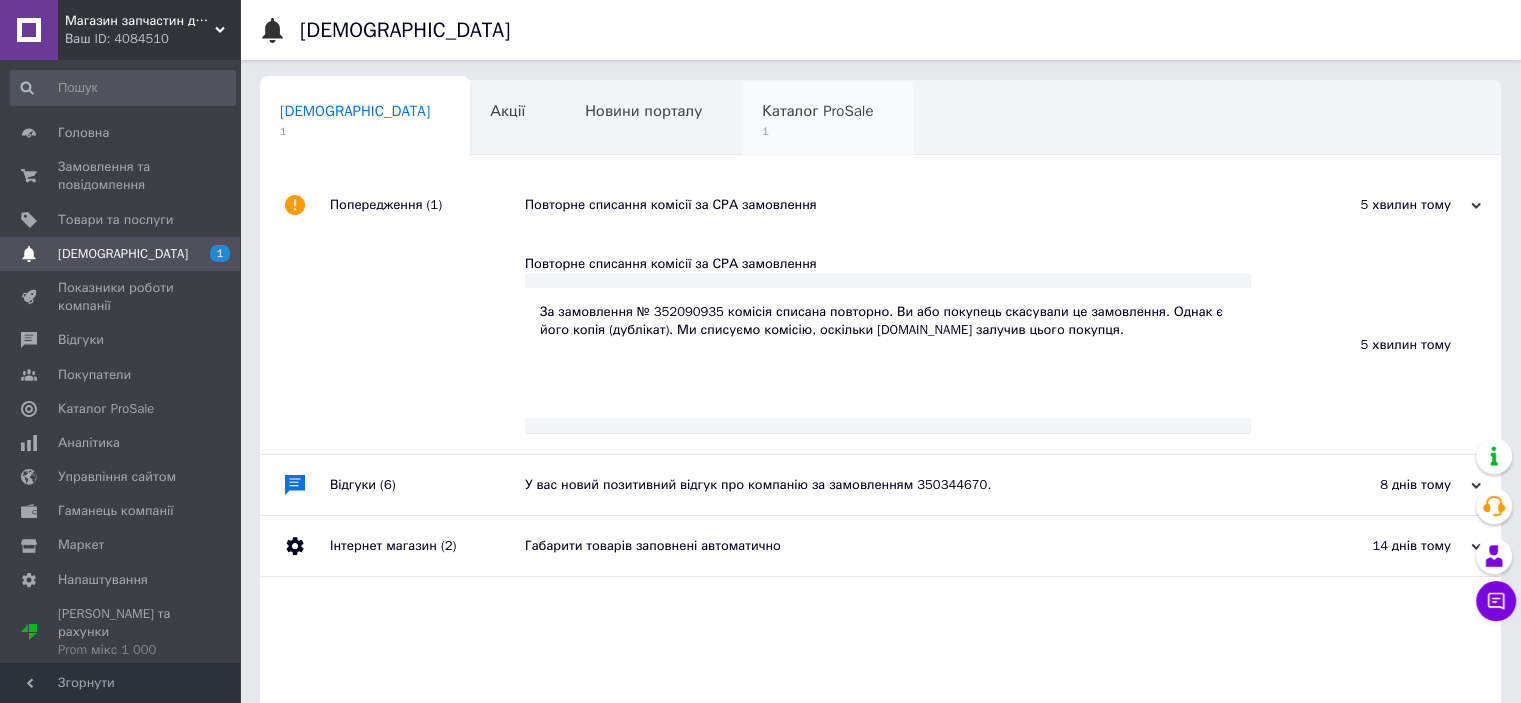 click on "Каталог ProSale 1" at bounding box center [827, 119] 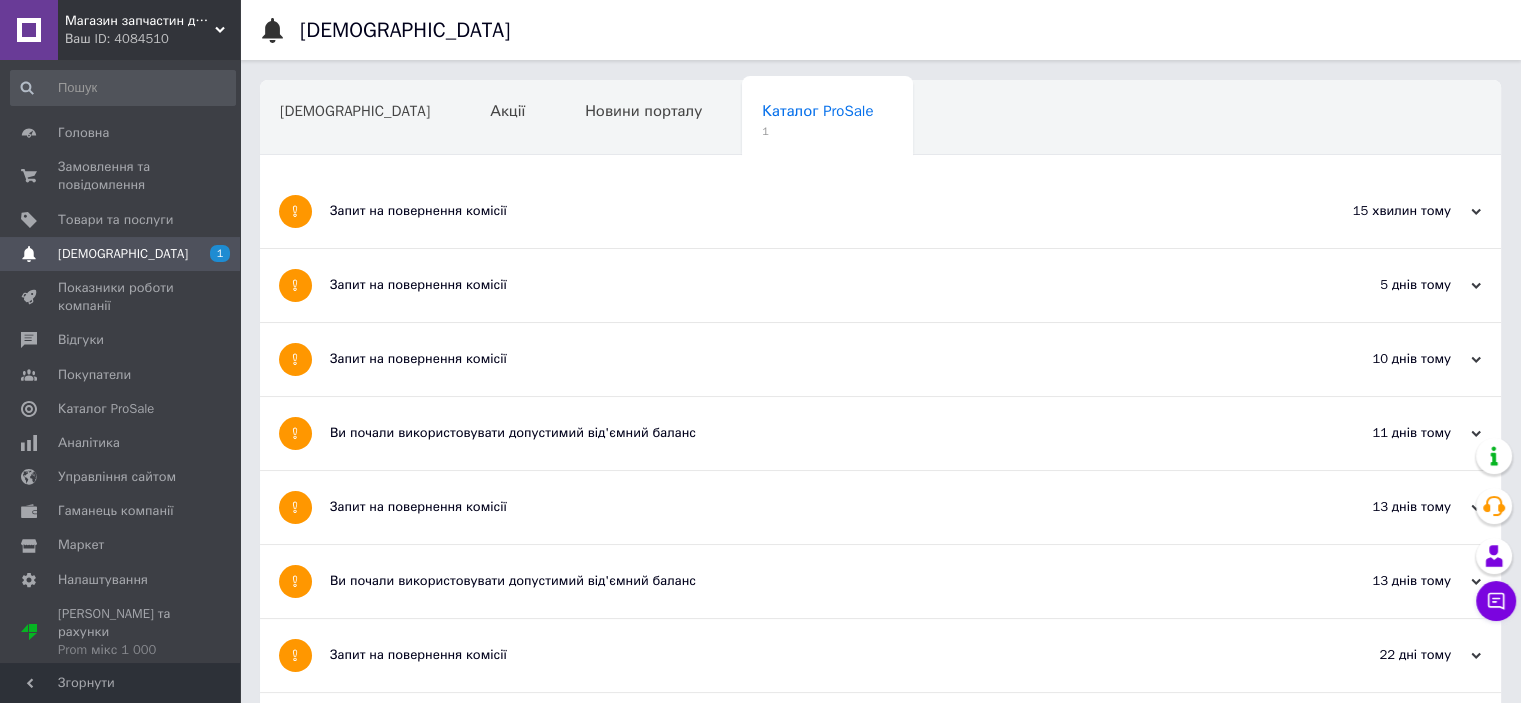 click on "Запит на повернення комісії" at bounding box center [805, 211] 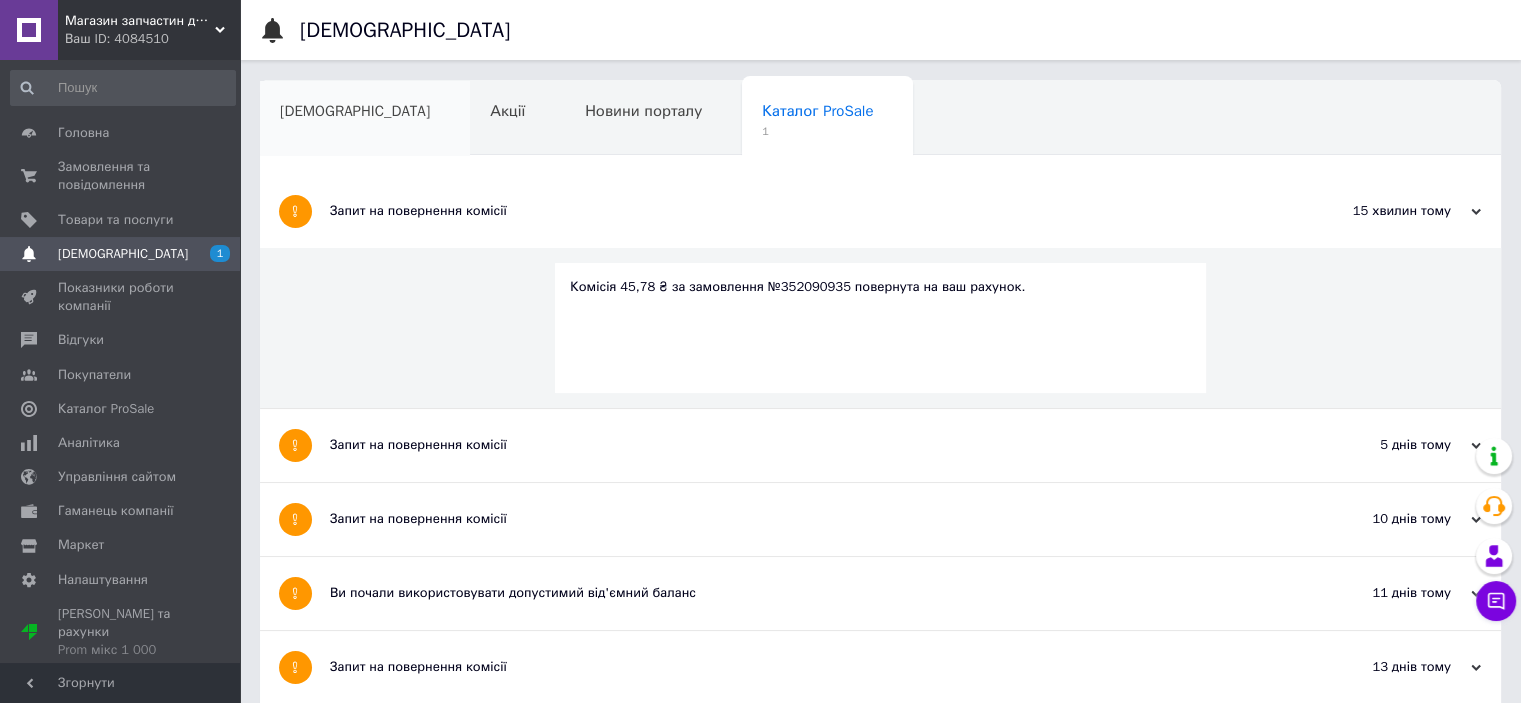 click on "[DEMOGRAPHIC_DATA]" at bounding box center (365, 119) 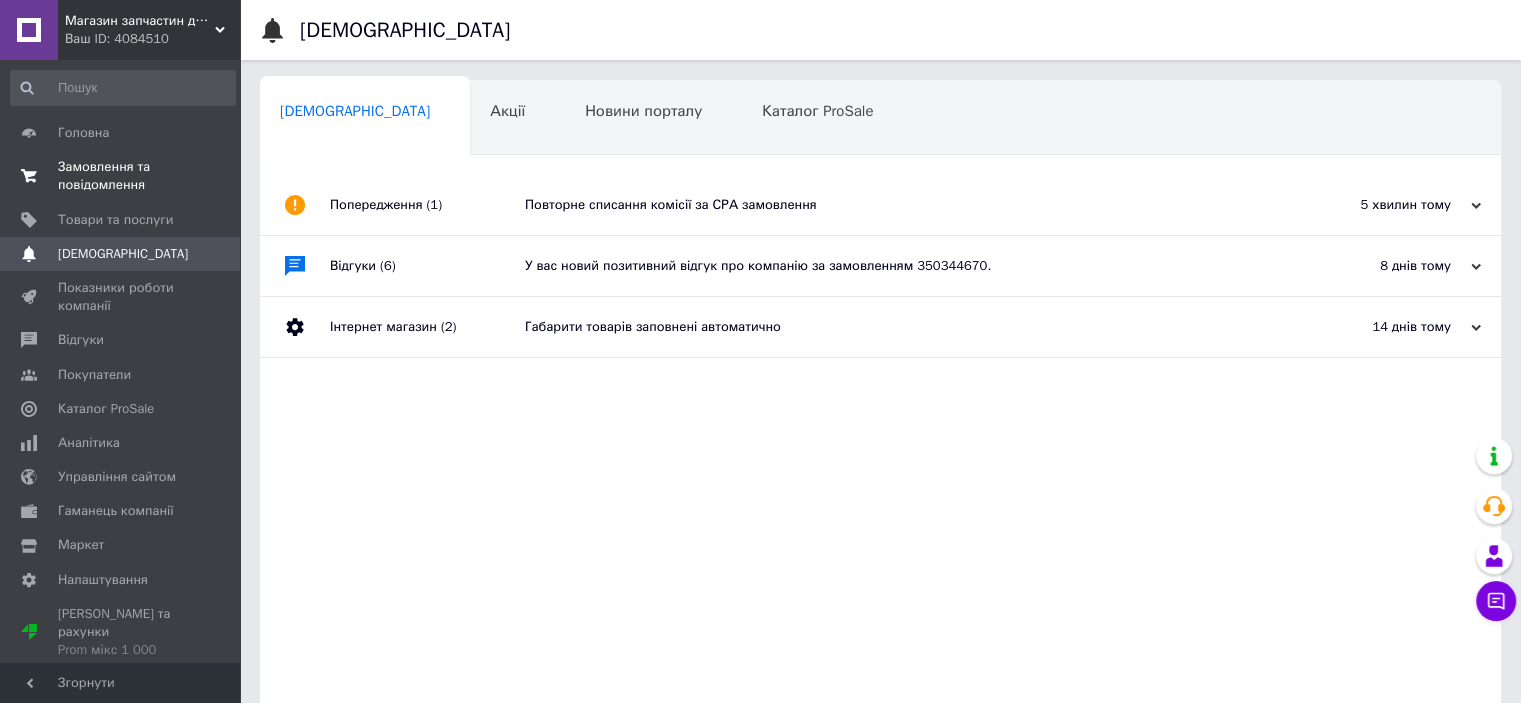 click on "Замовлення та повідомлення" at bounding box center [121, 176] 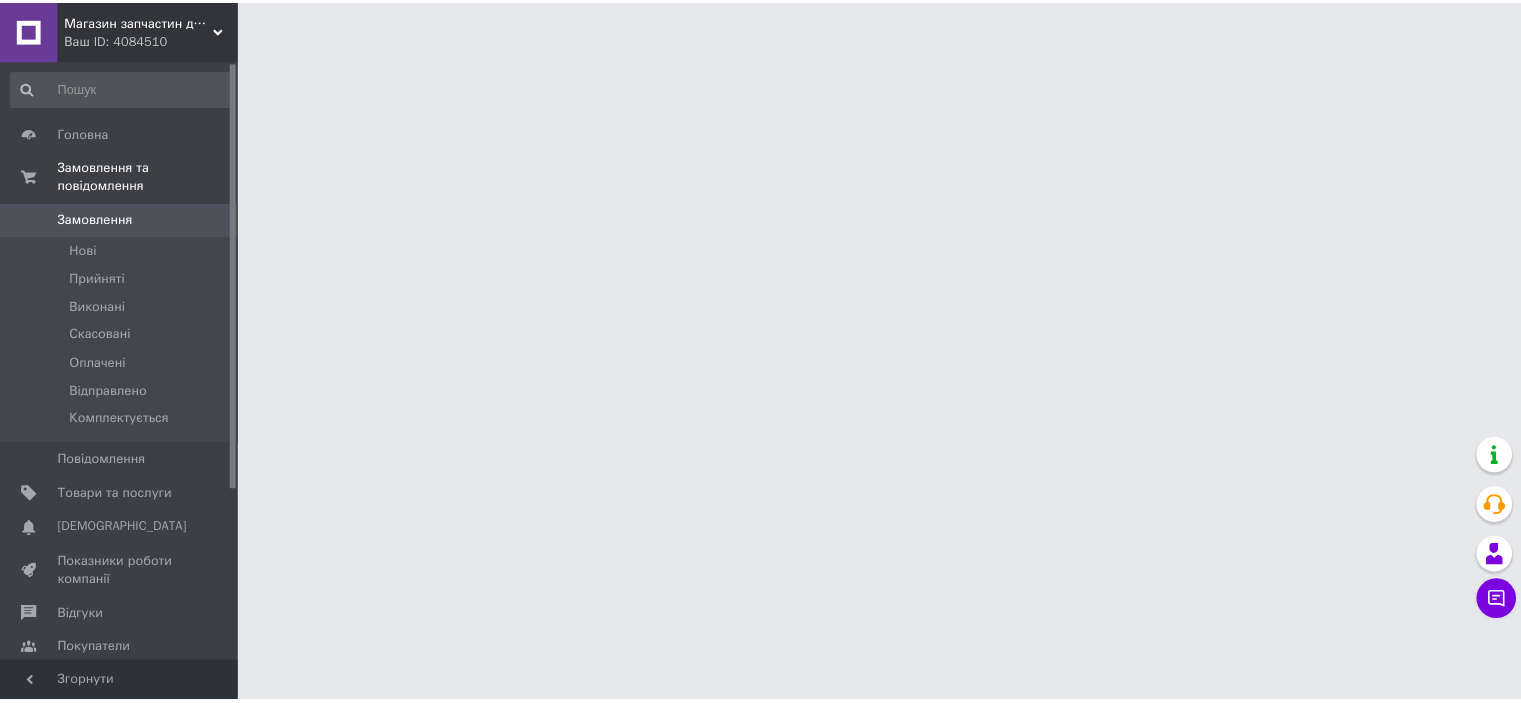 scroll, scrollTop: 0, scrollLeft: 0, axis: both 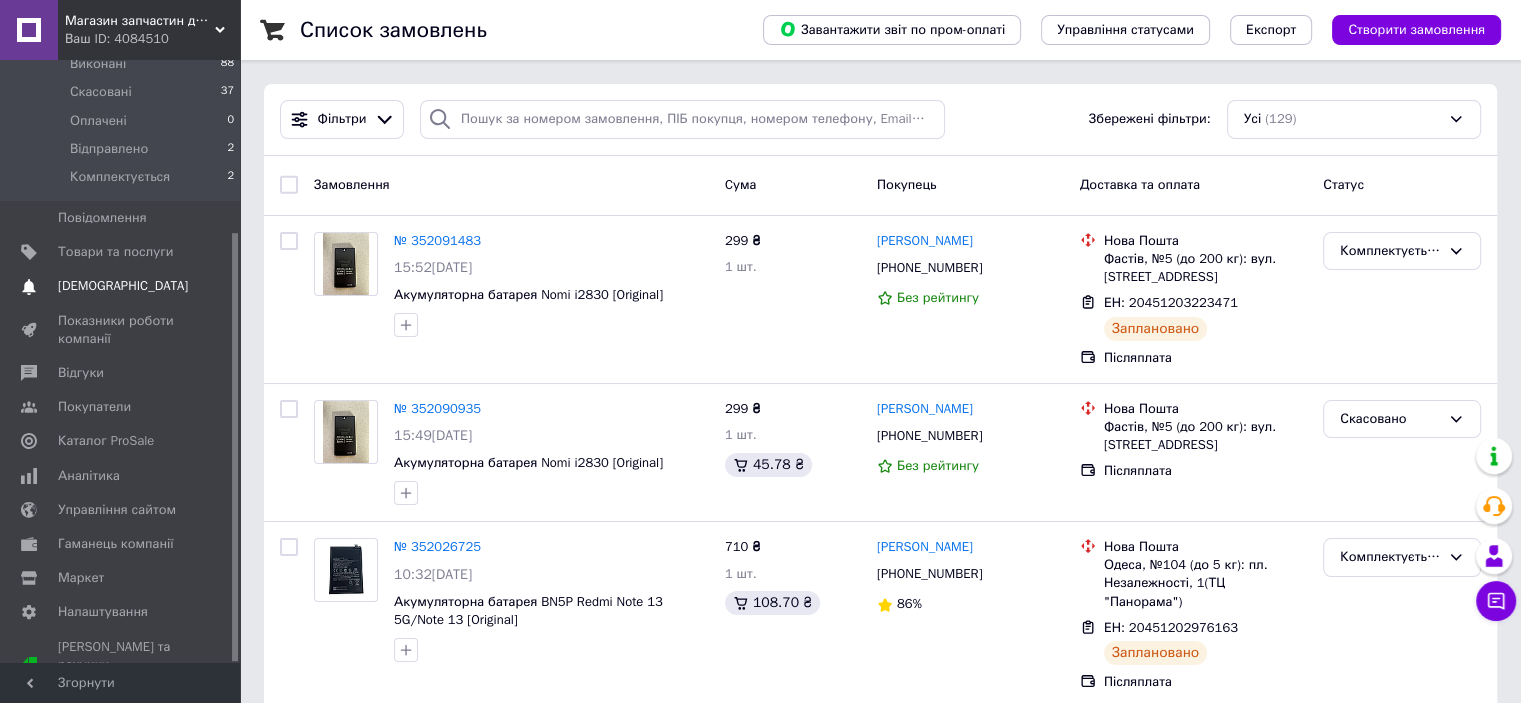 click on "Сповіщення 0 0" at bounding box center [123, 286] 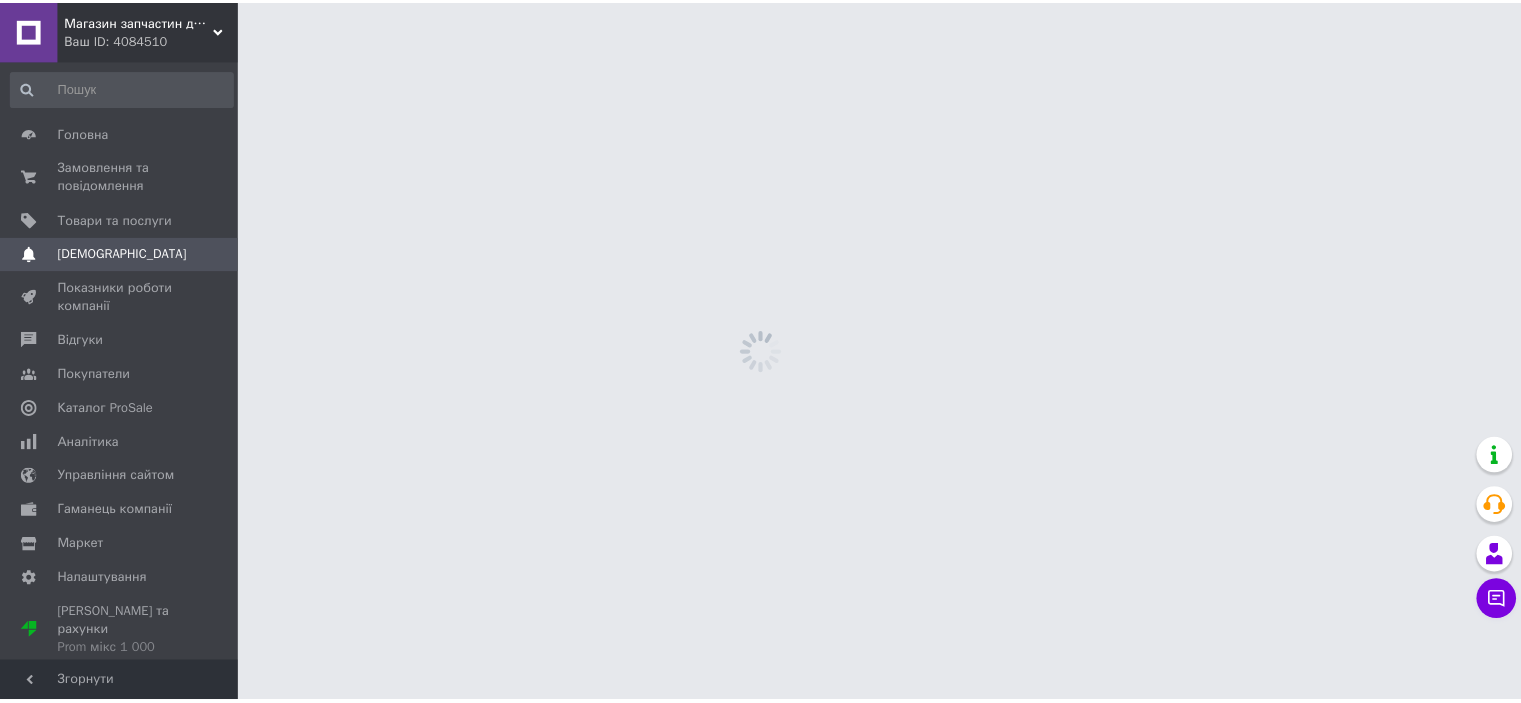scroll, scrollTop: 0, scrollLeft: 0, axis: both 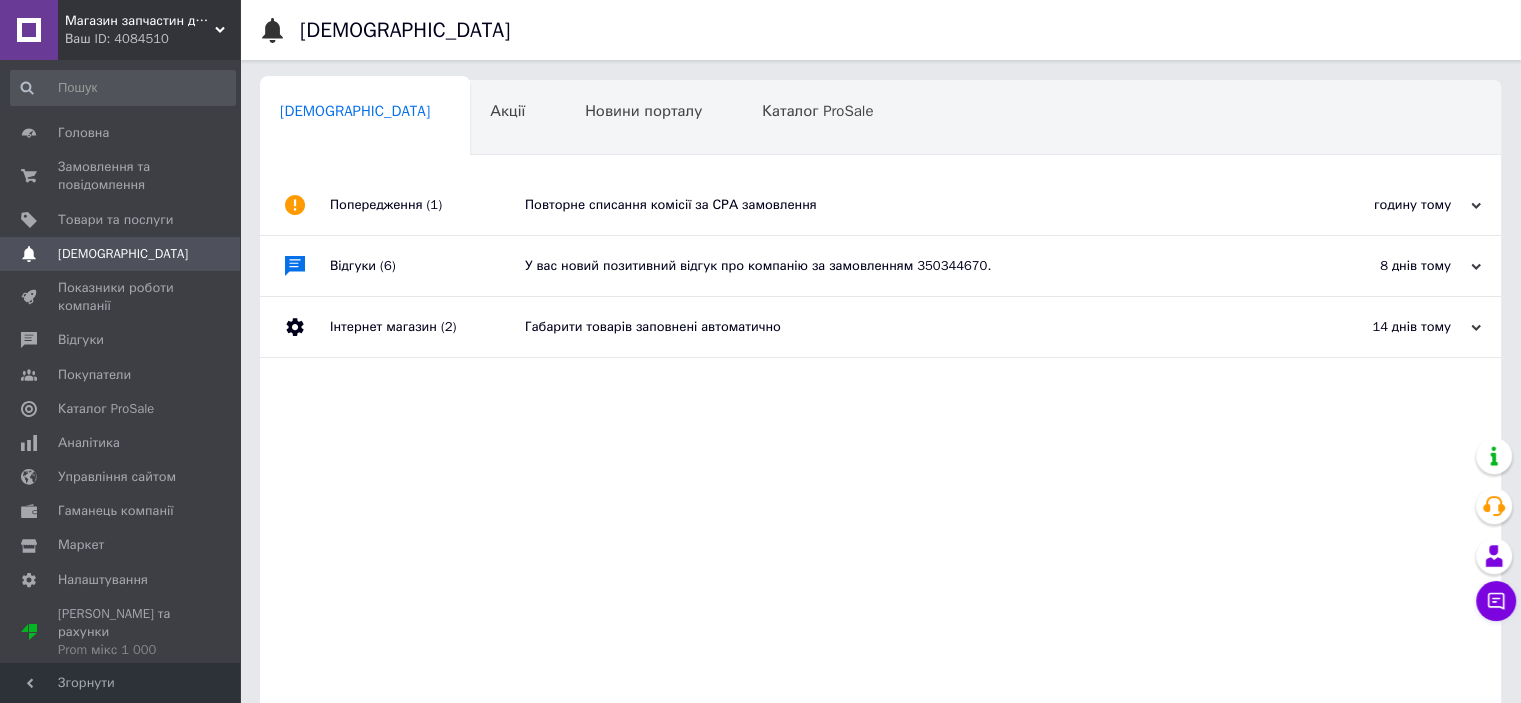 click on "Повторне списання комісії за СРА замовлення" at bounding box center (903, 205) 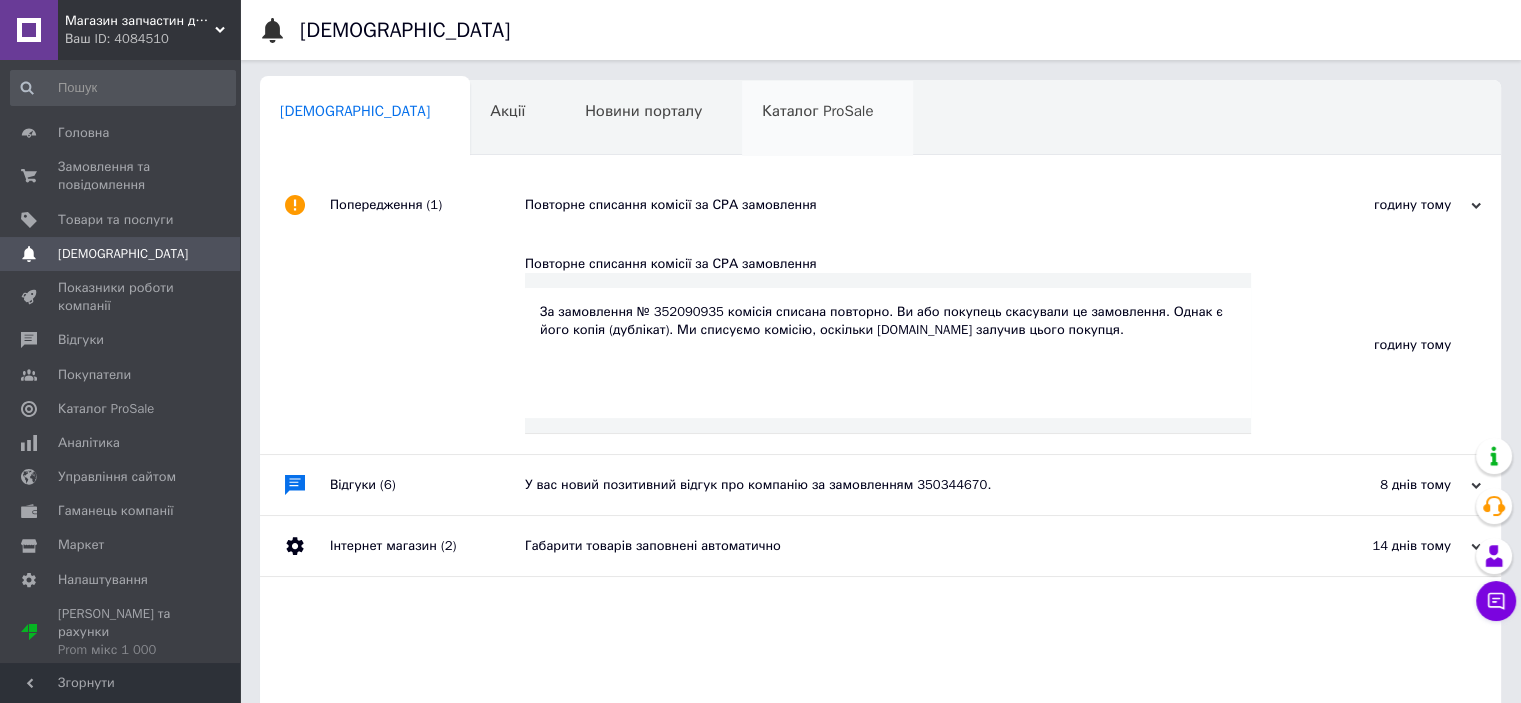 click on "Каталог ProSale 0" at bounding box center [827, 119] 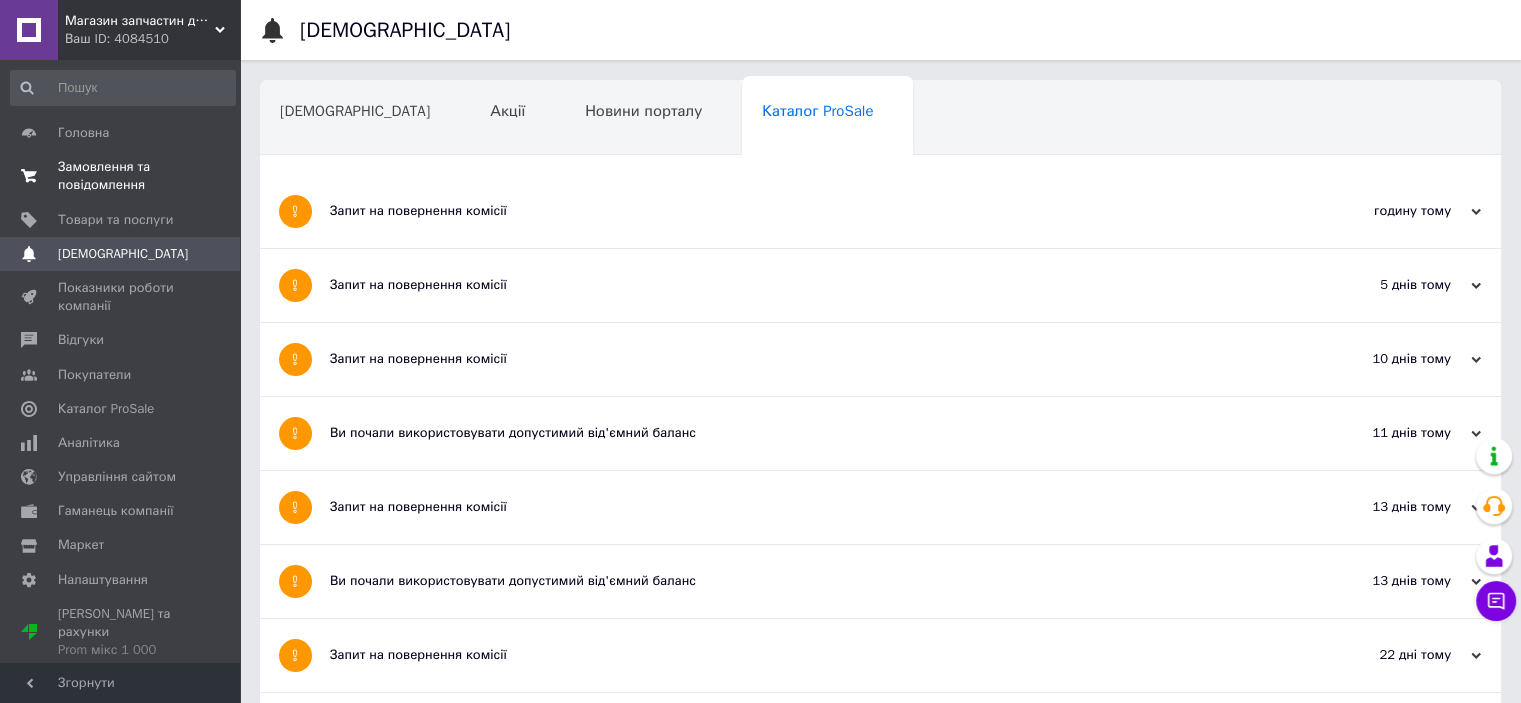 click on "Замовлення та повідомлення" at bounding box center (121, 176) 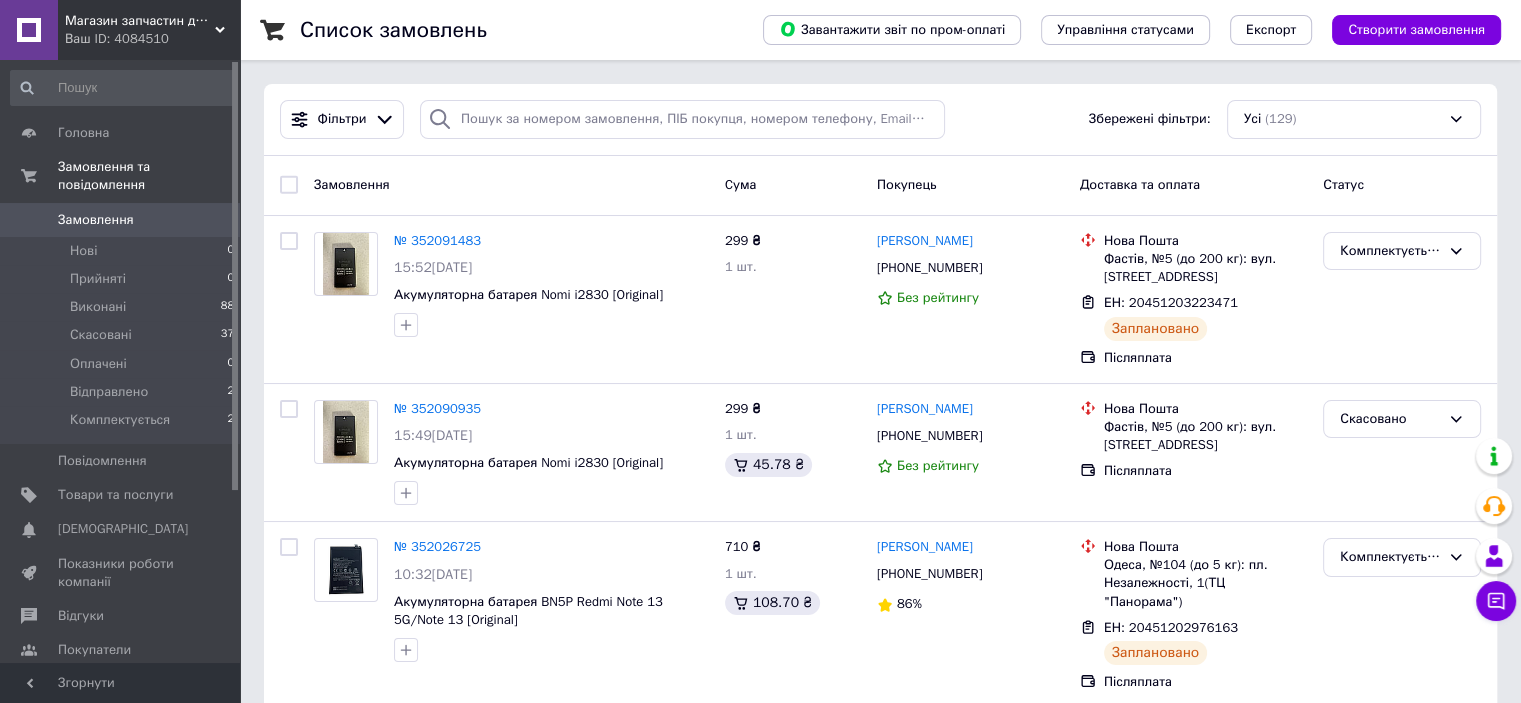scroll, scrollTop: 0, scrollLeft: 0, axis: both 